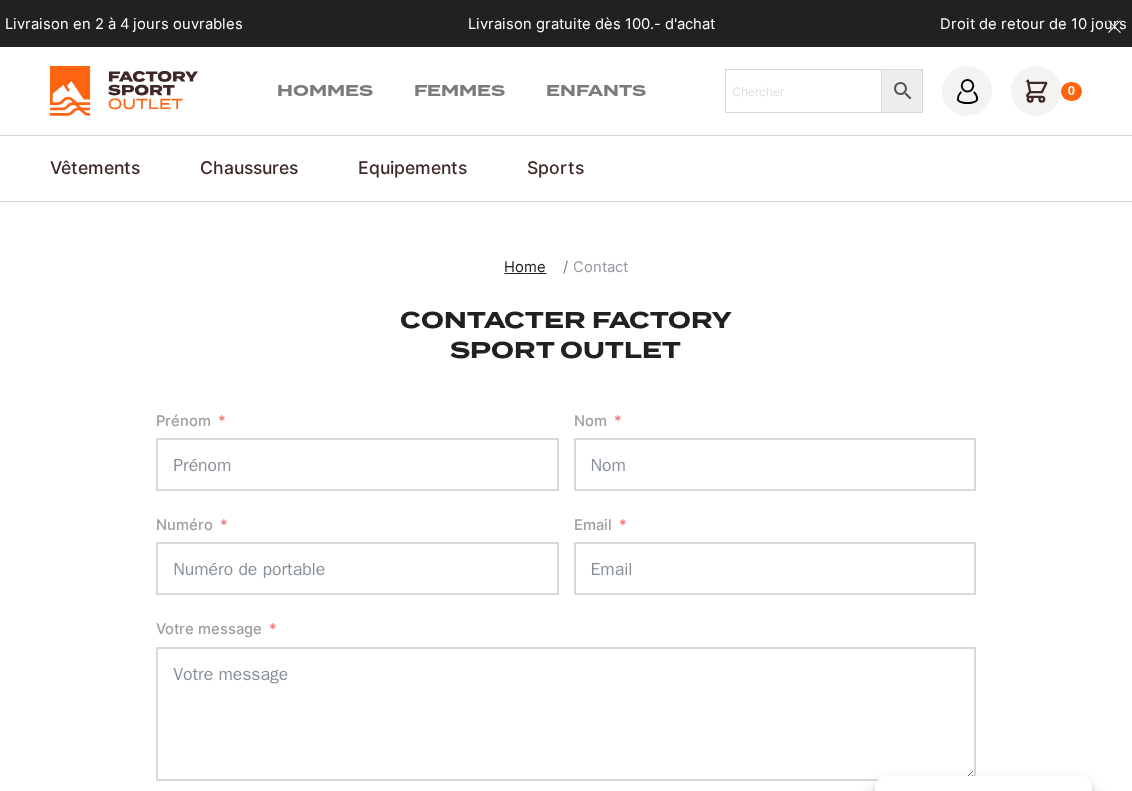 scroll, scrollTop: 0, scrollLeft: 0, axis: both 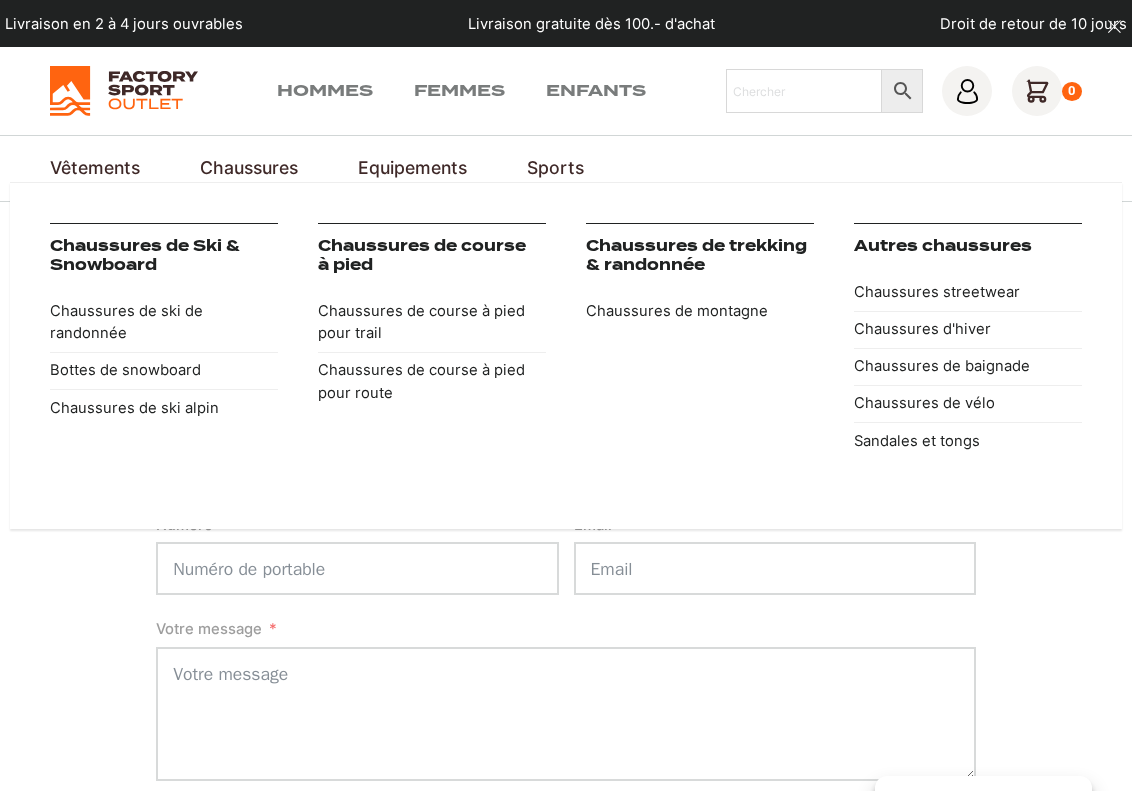 click on "Chaussures" at bounding box center (249, 168) 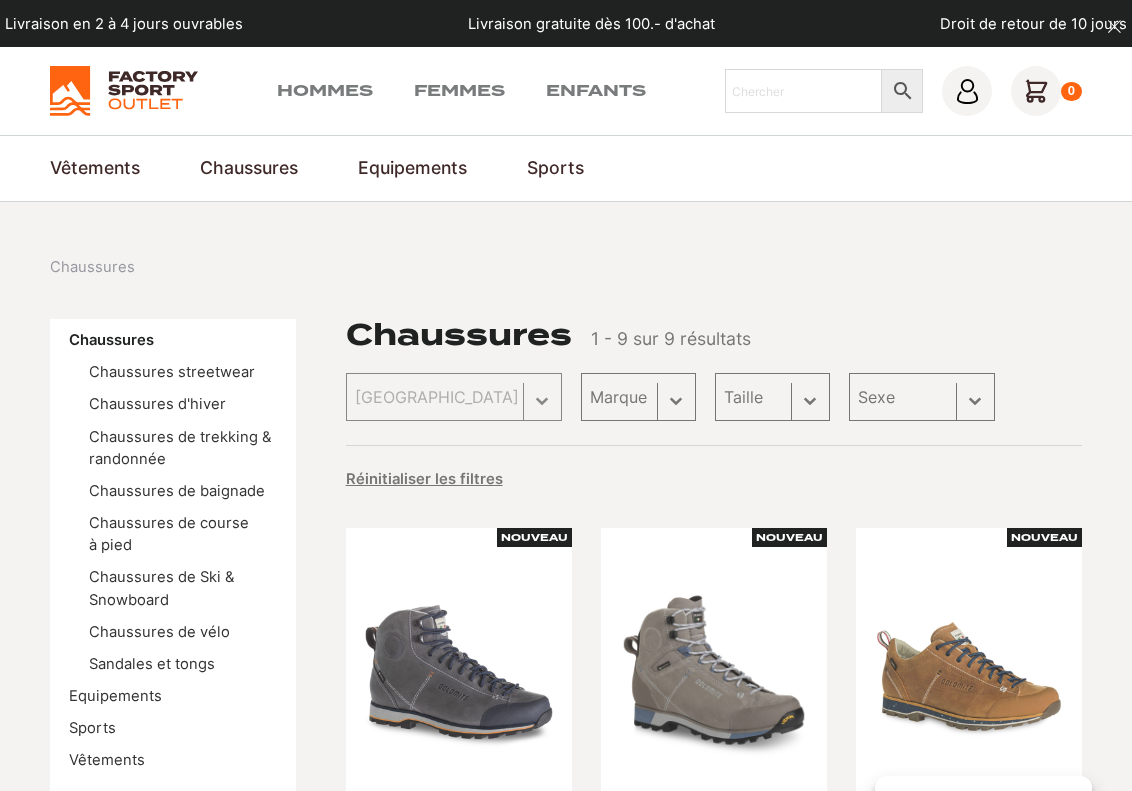 scroll, scrollTop: 0, scrollLeft: 0, axis: both 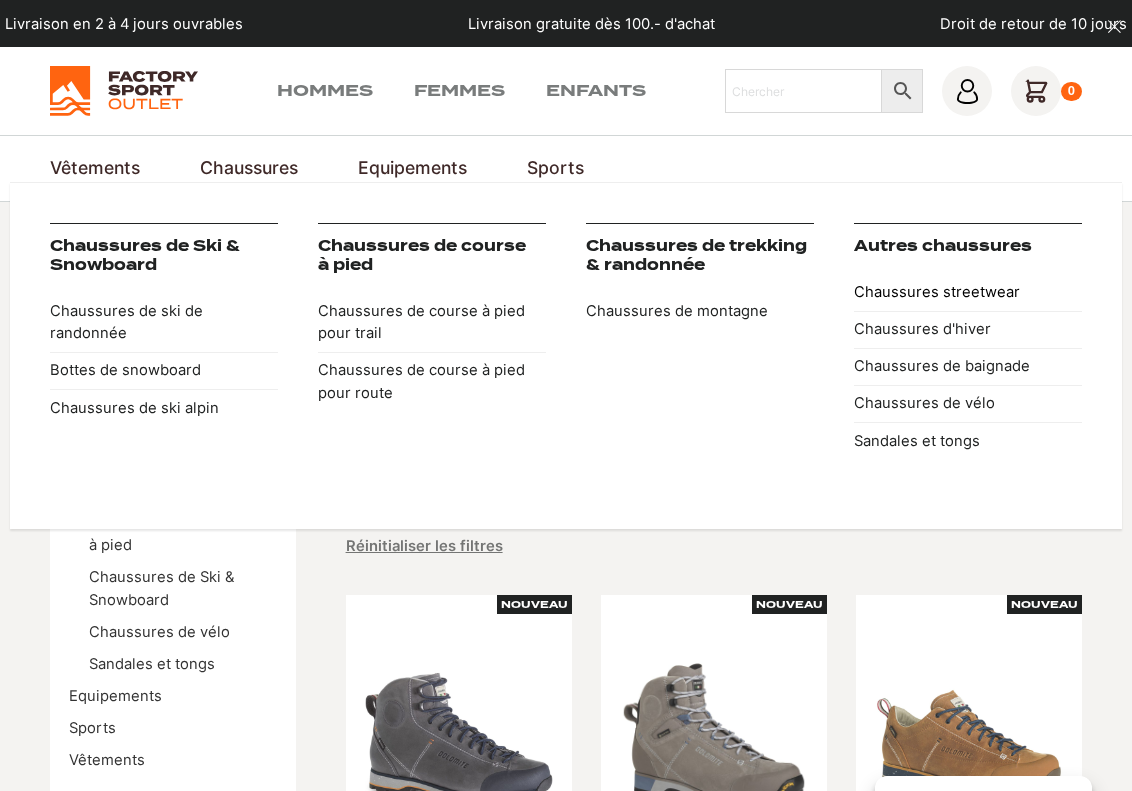 click on "Chaussures streetwear" at bounding box center (968, 291) 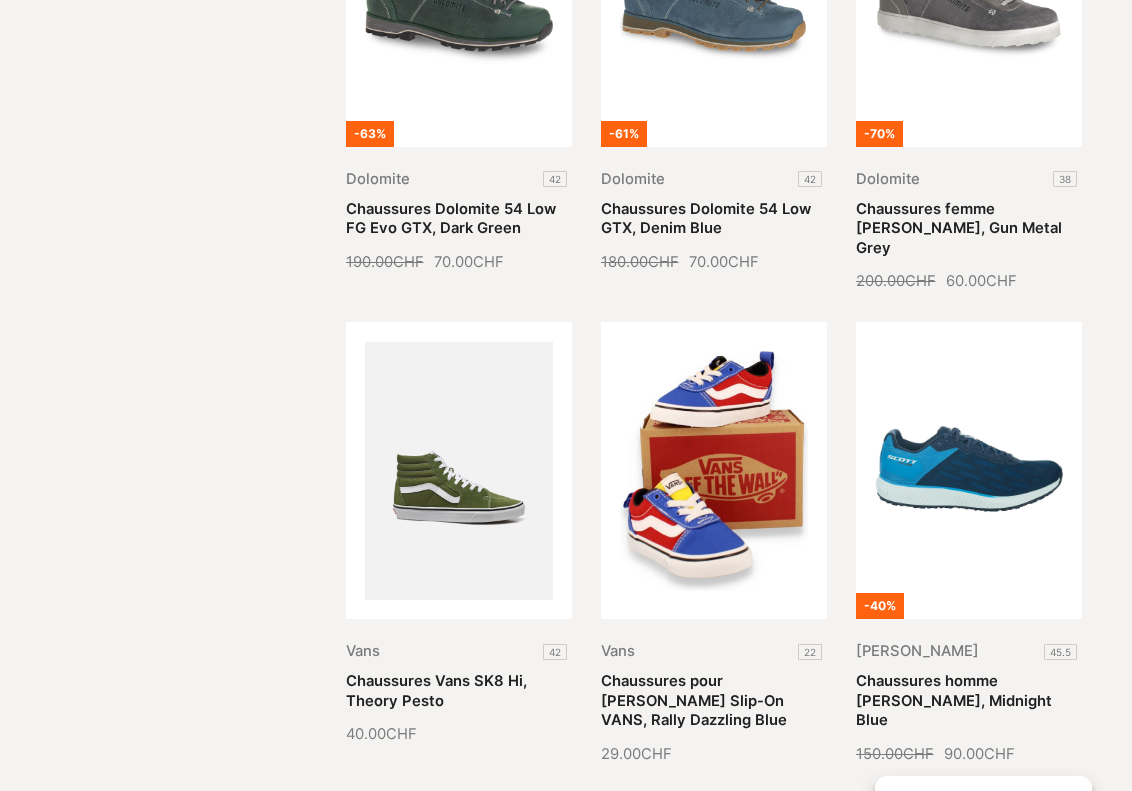 scroll, scrollTop: 1300, scrollLeft: 0, axis: vertical 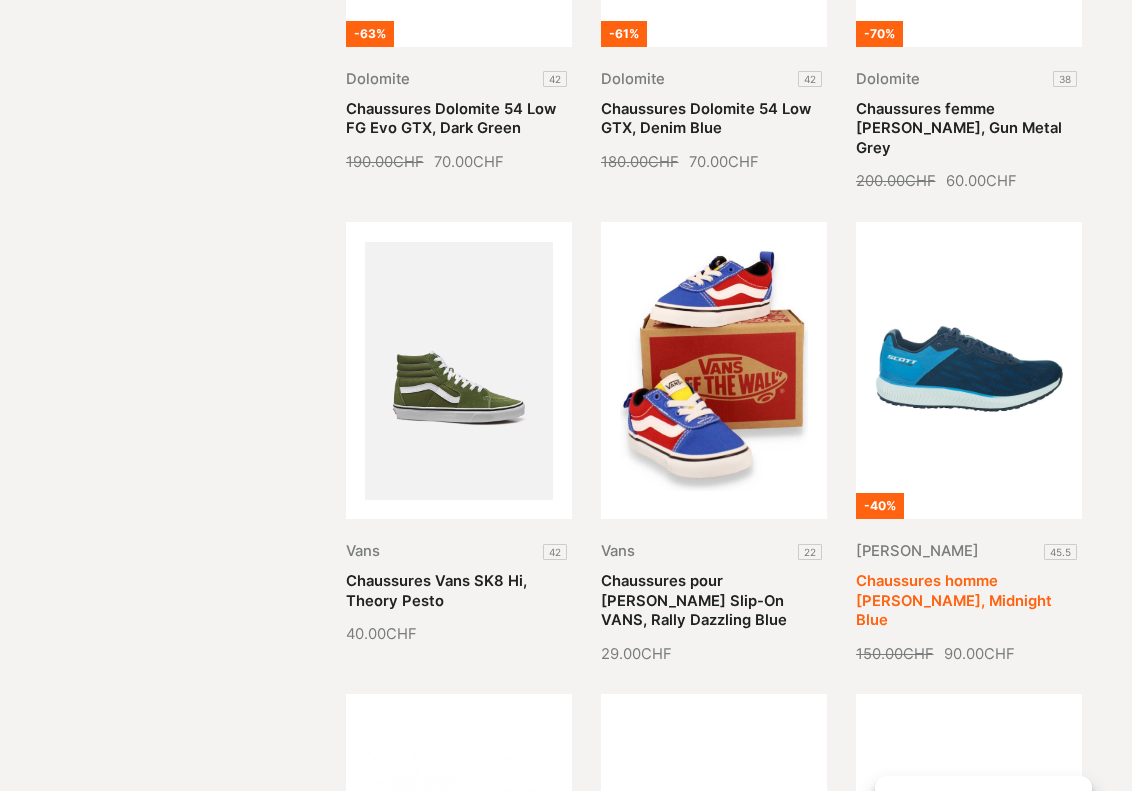 click on "Chaussures homme Scott Cruise, Midnight Blue" at bounding box center (954, 600) 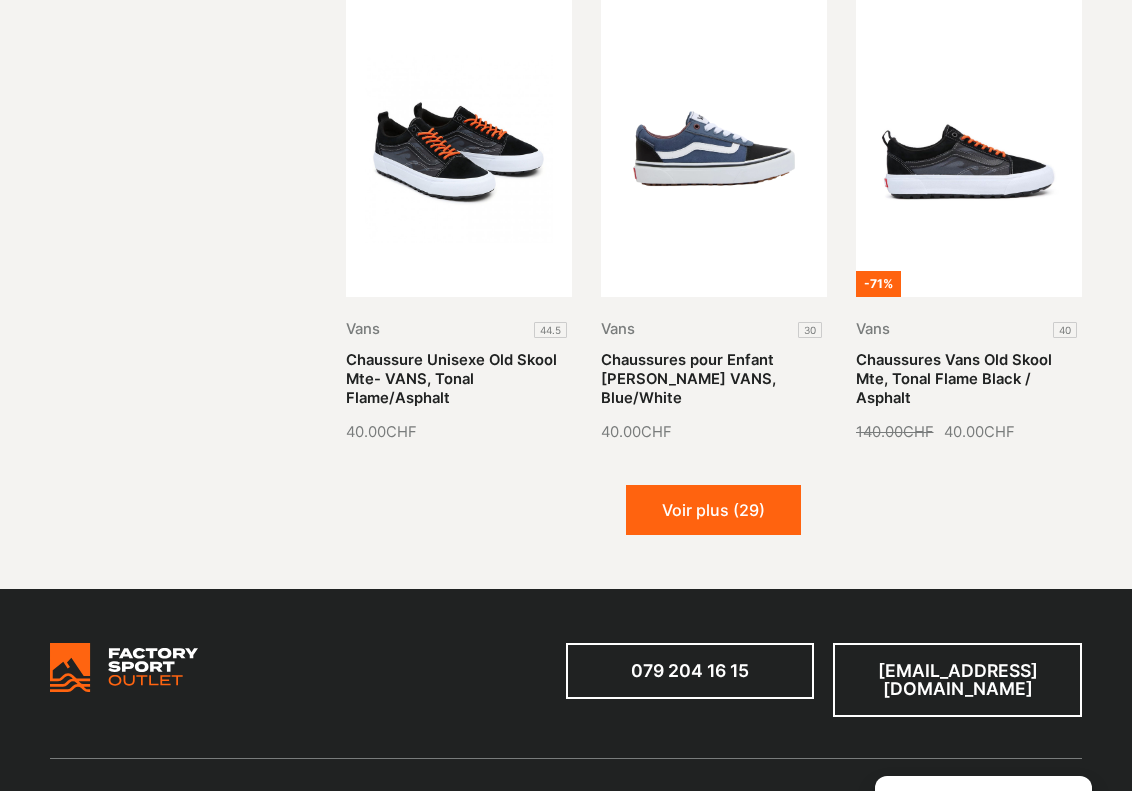 scroll, scrollTop: 2000, scrollLeft: 0, axis: vertical 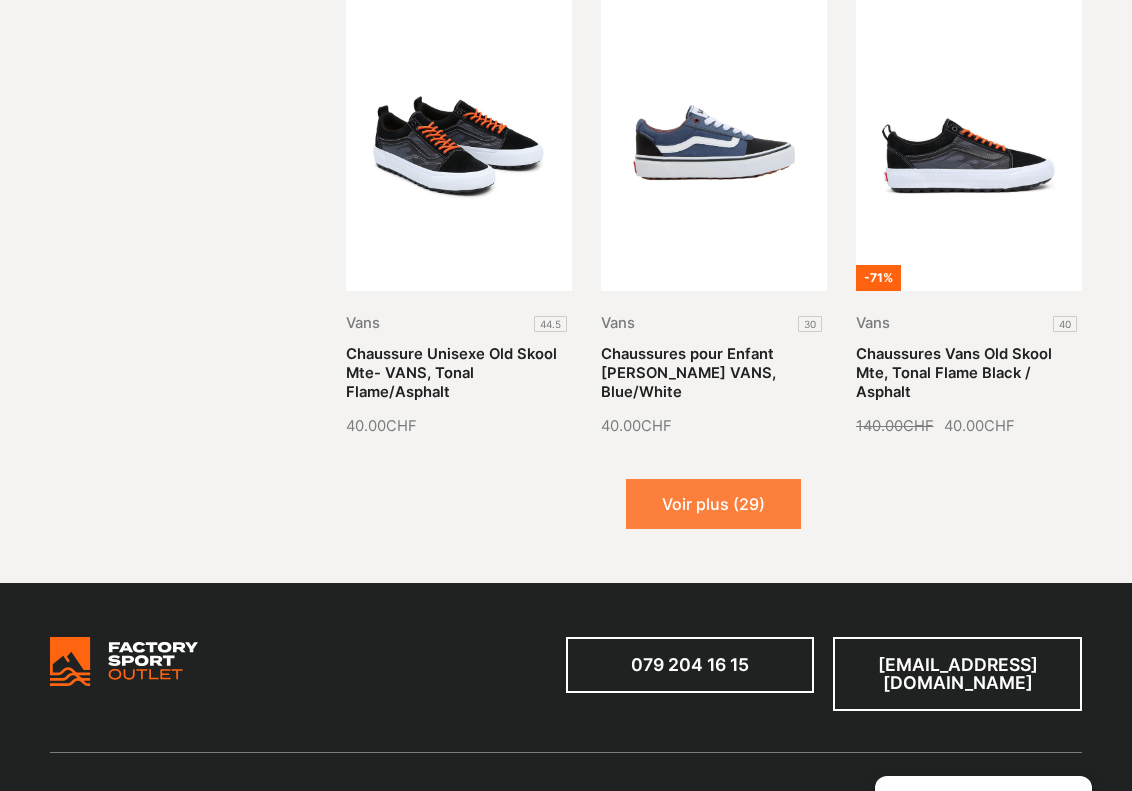 click on "Voir plus (29)" at bounding box center (713, 504) 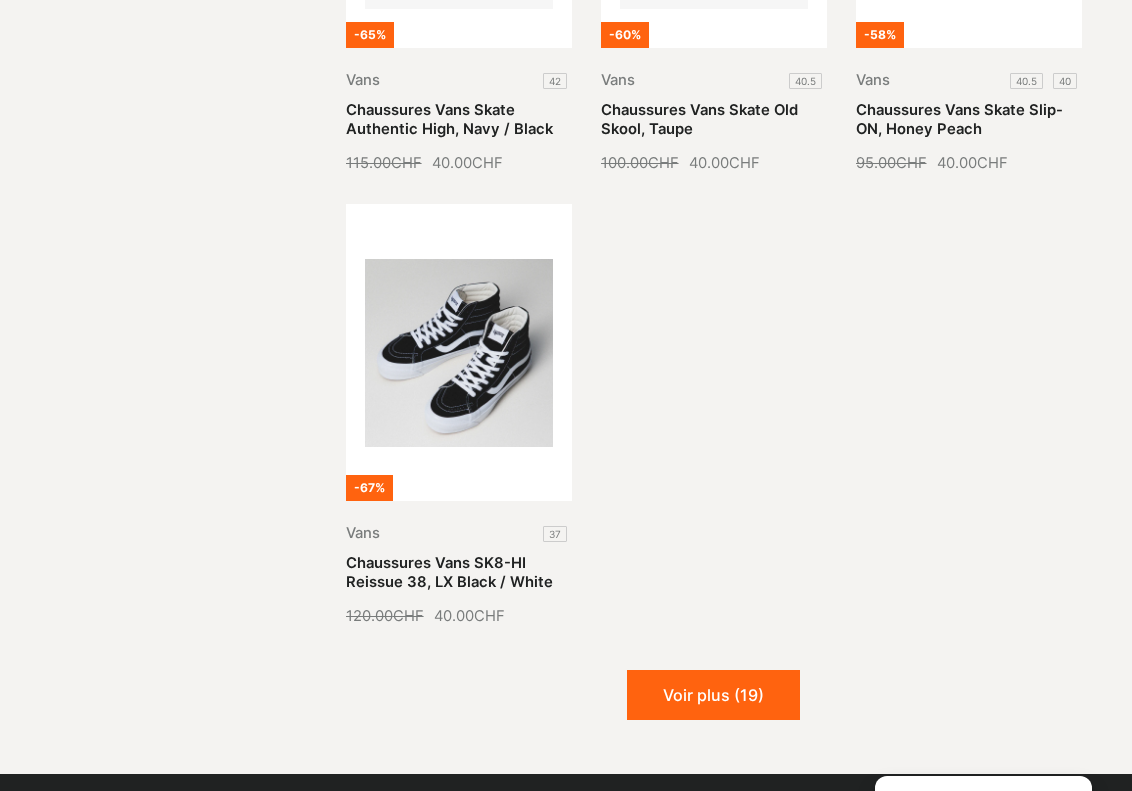 scroll, scrollTop: 3800, scrollLeft: 0, axis: vertical 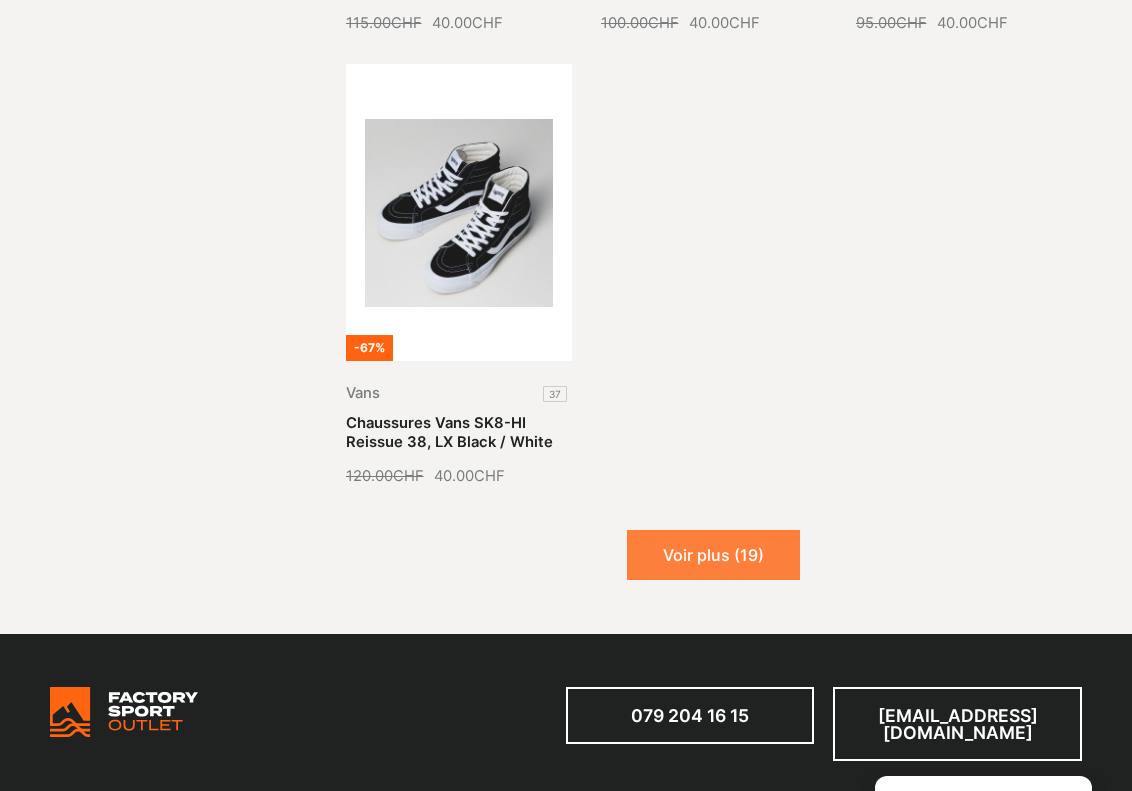 click on "Voir plus (19)" at bounding box center [713, 555] 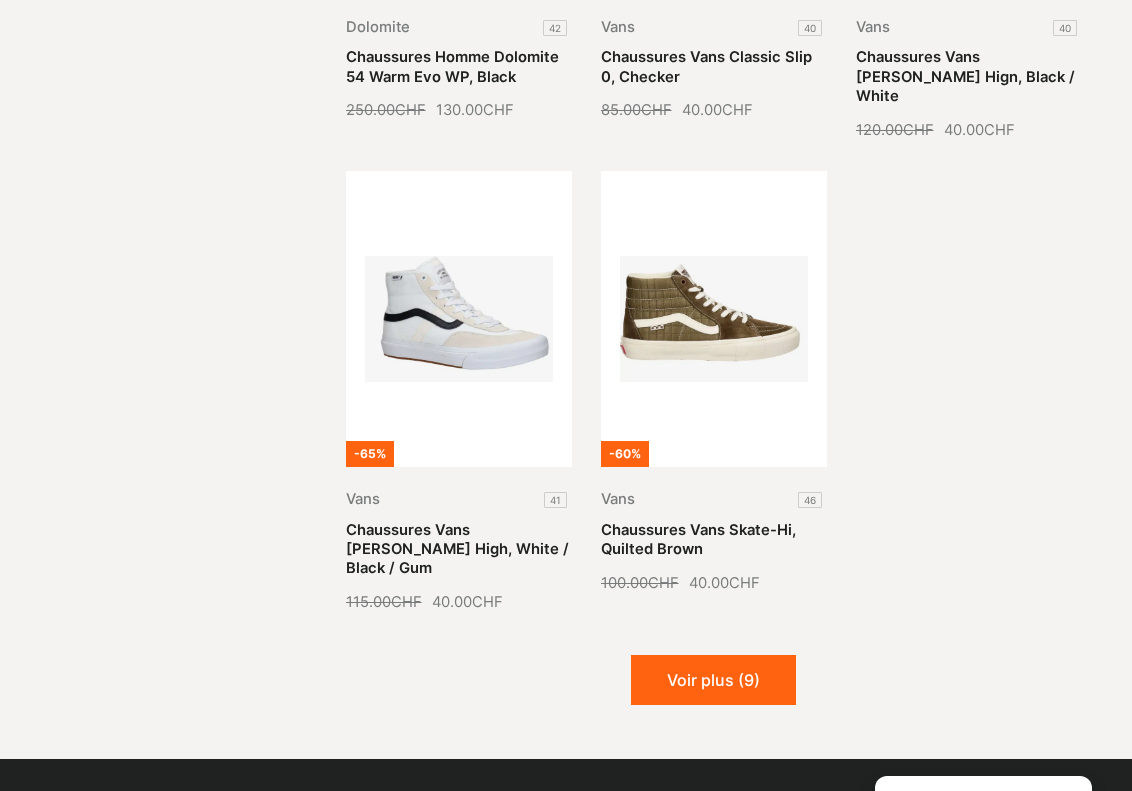 scroll, scrollTop: 5200, scrollLeft: 0, axis: vertical 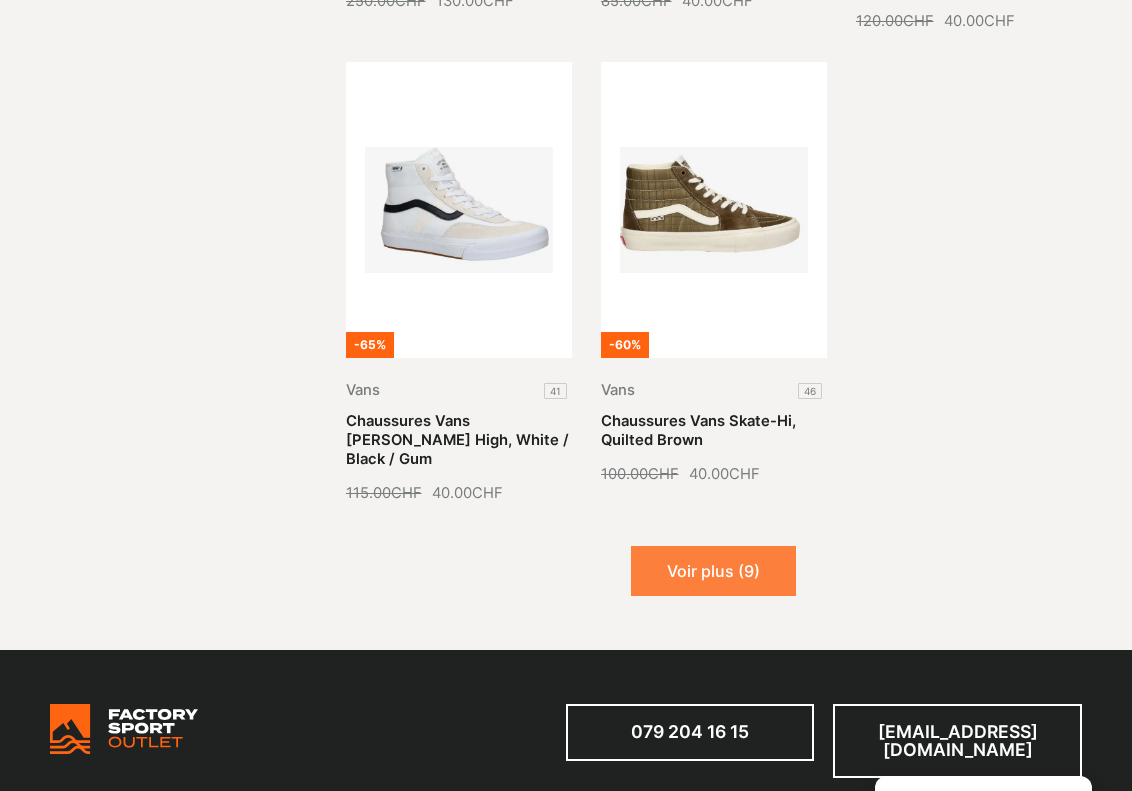 click on "Voir plus (9)" at bounding box center [713, 571] 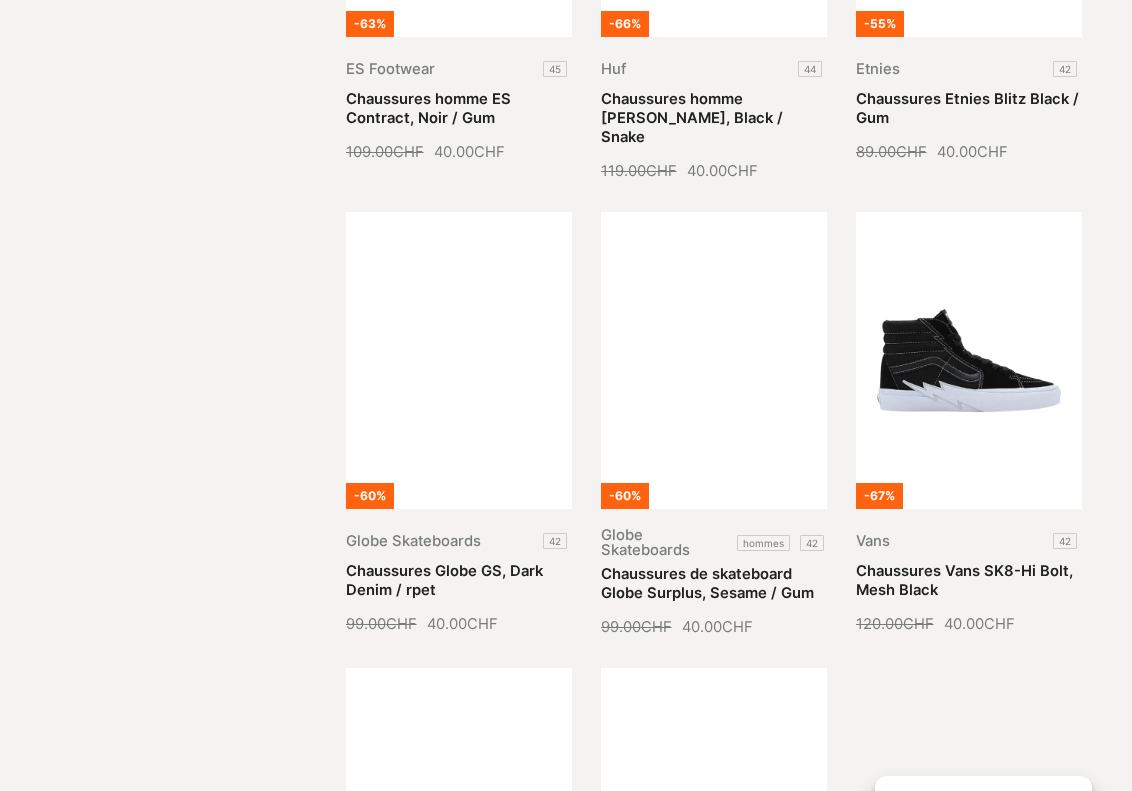 scroll, scrollTop: 5900, scrollLeft: 0, axis: vertical 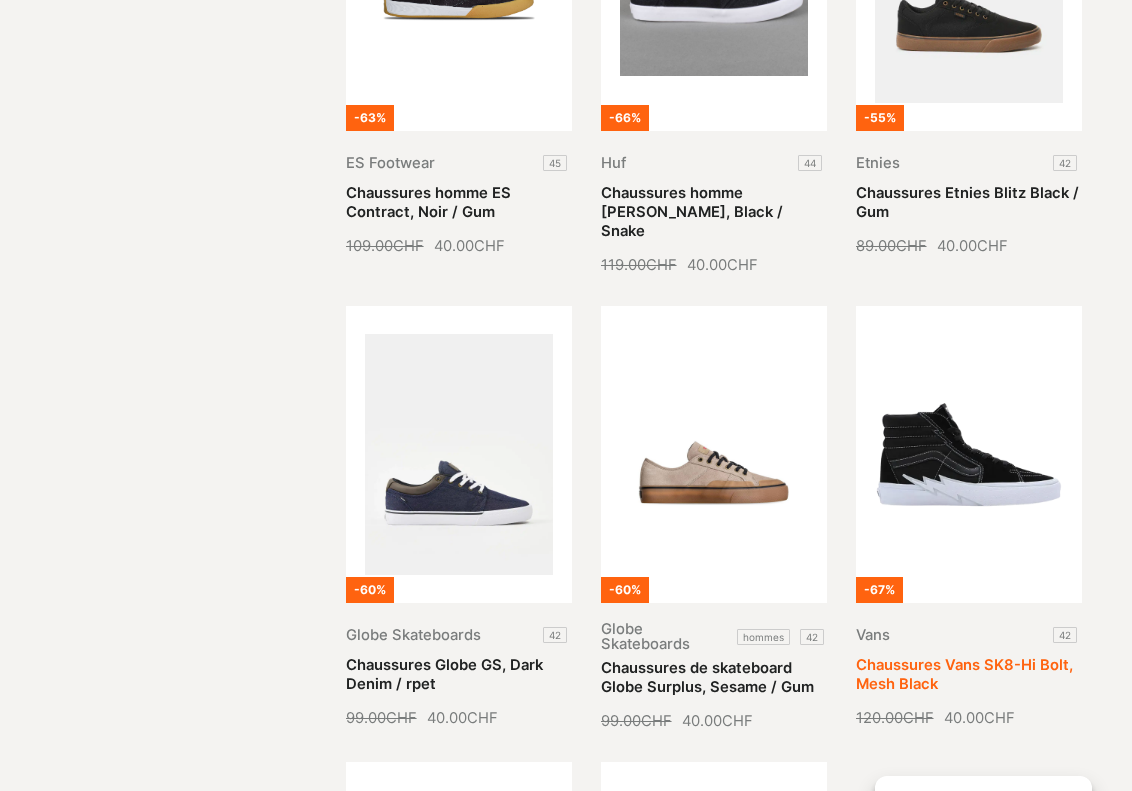click on "Chaussures Vans SK8-Hi Bolt, Mesh Black" at bounding box center (964, 674) 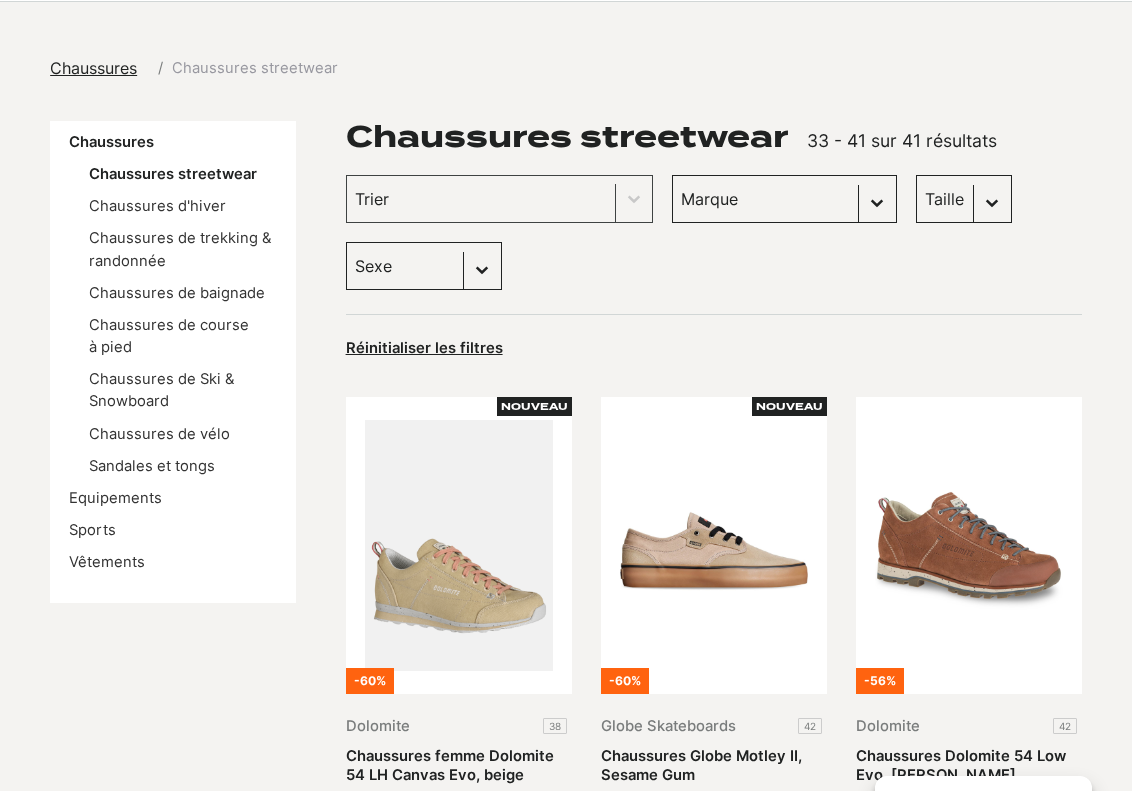 scroll, scrollTop: 0, scrollLeft: 0, axis: both 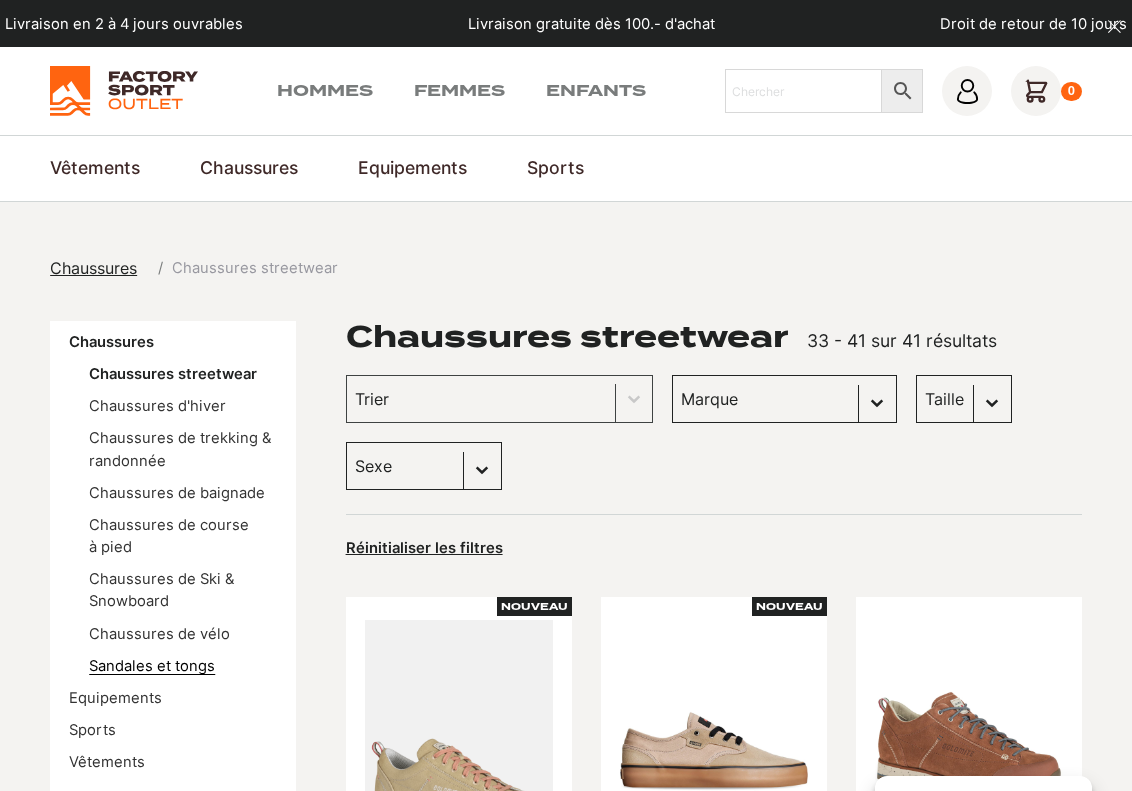 click on "Sandales et tongs" at bounding box center (152, 666) 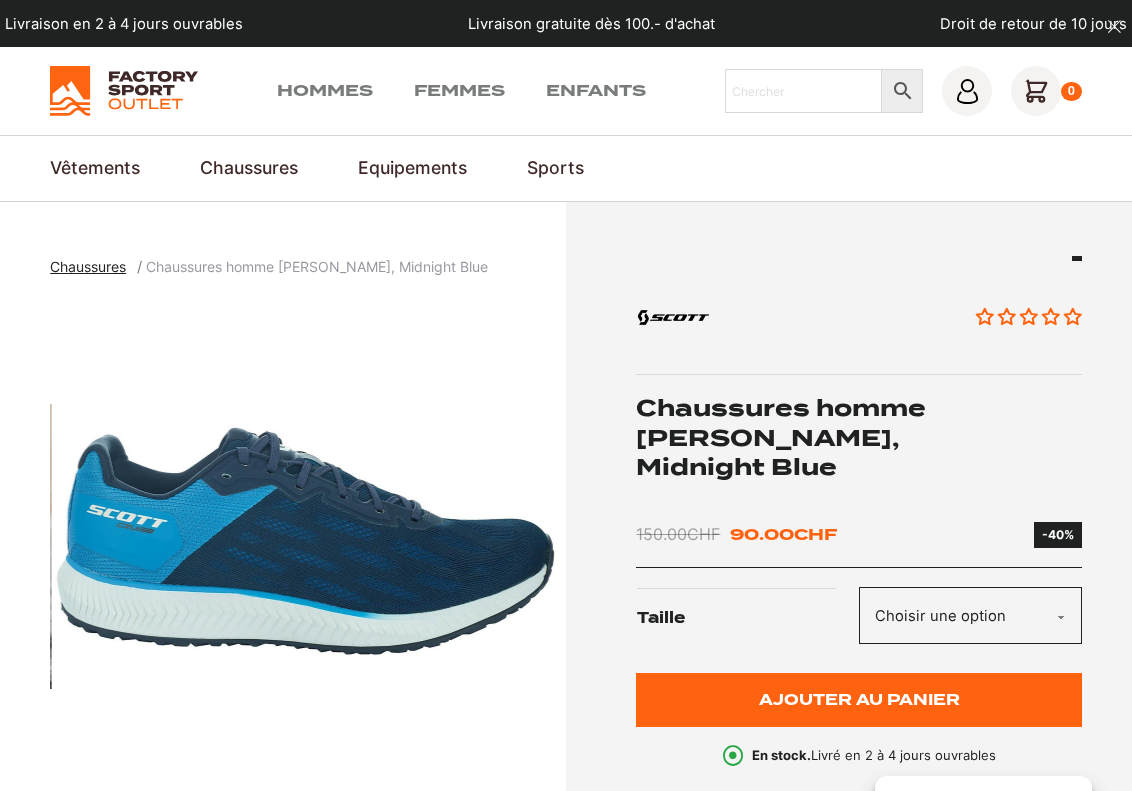 scroll, scrollTop: 0, scrollLeft: 0, axis: both 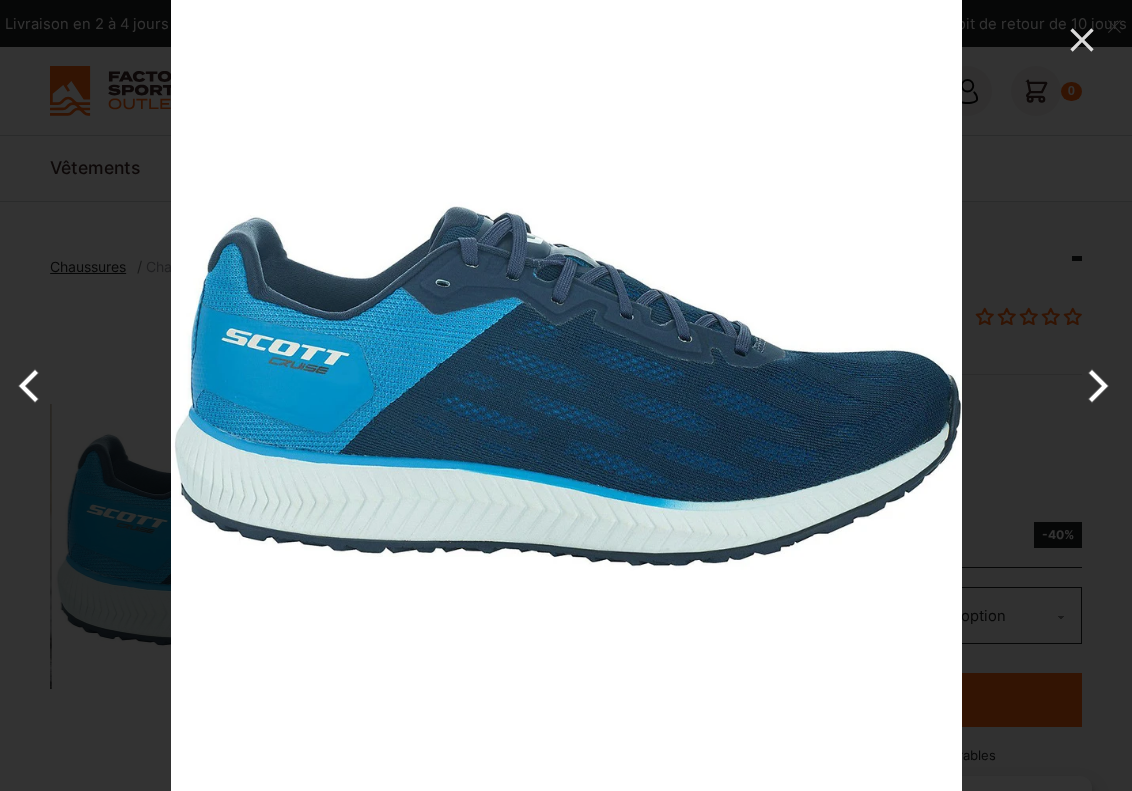click at bounding box center (1094, 386) 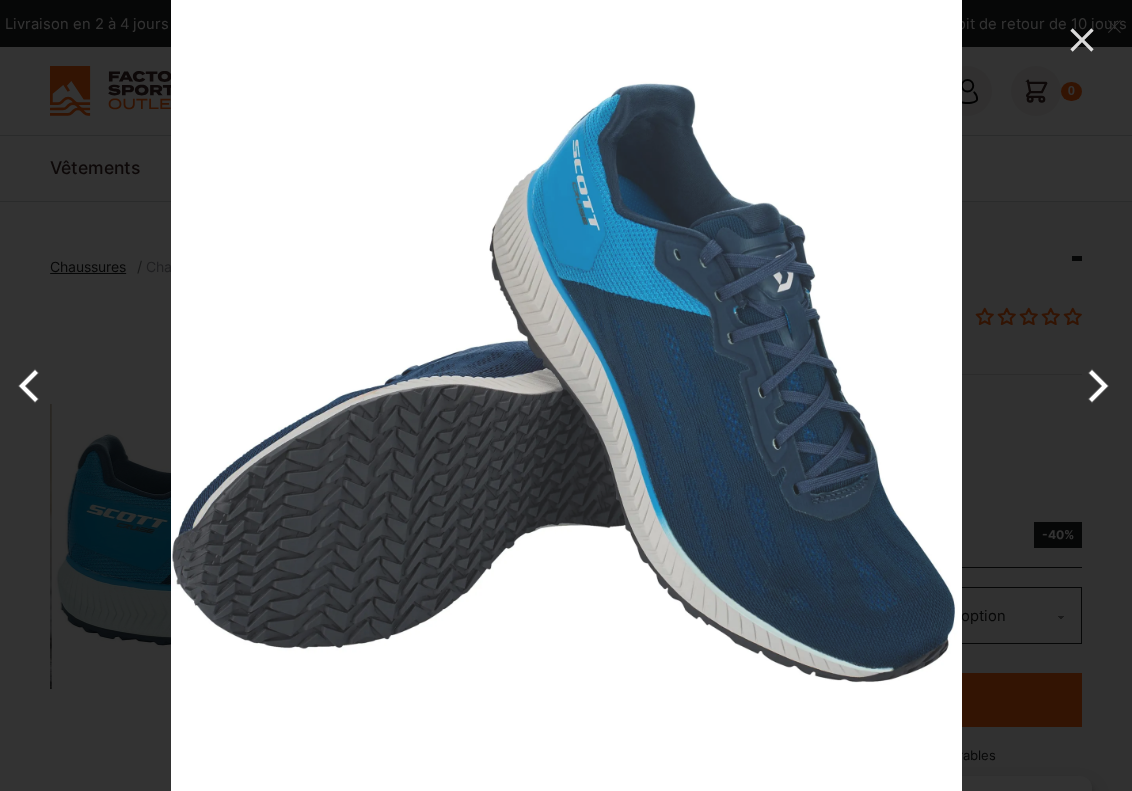 click at bounding box center (1094, 386) 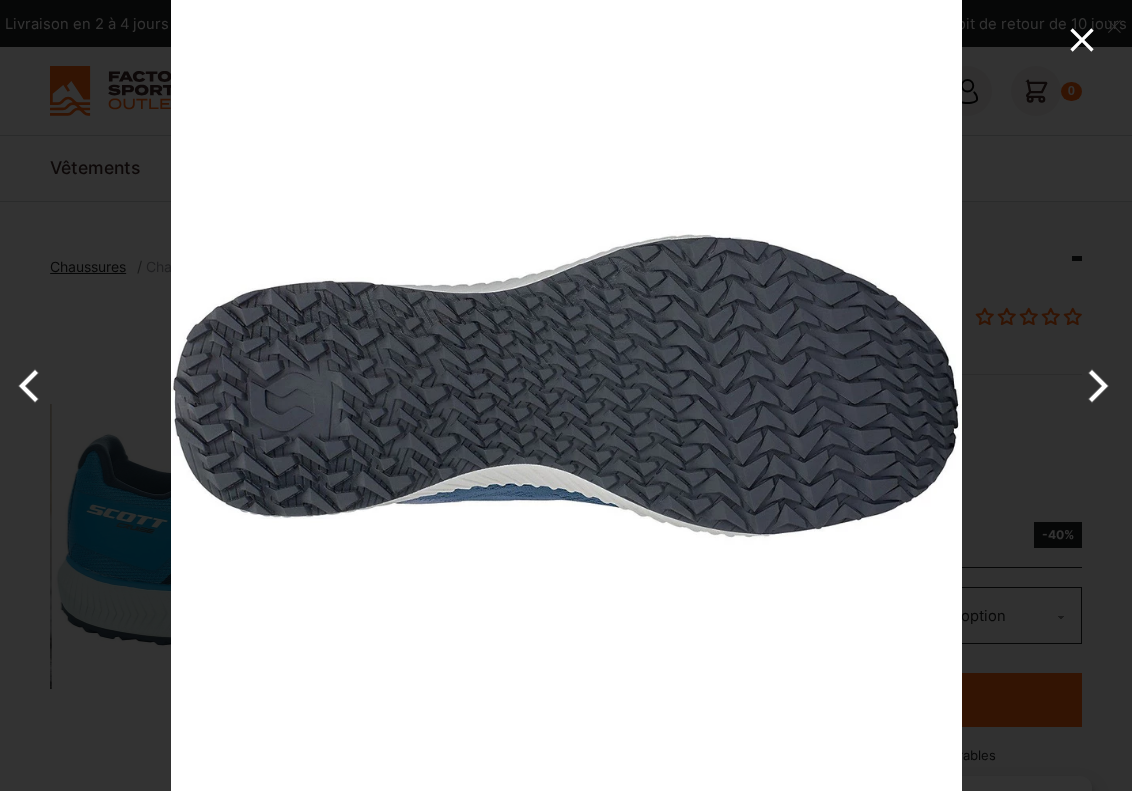 click 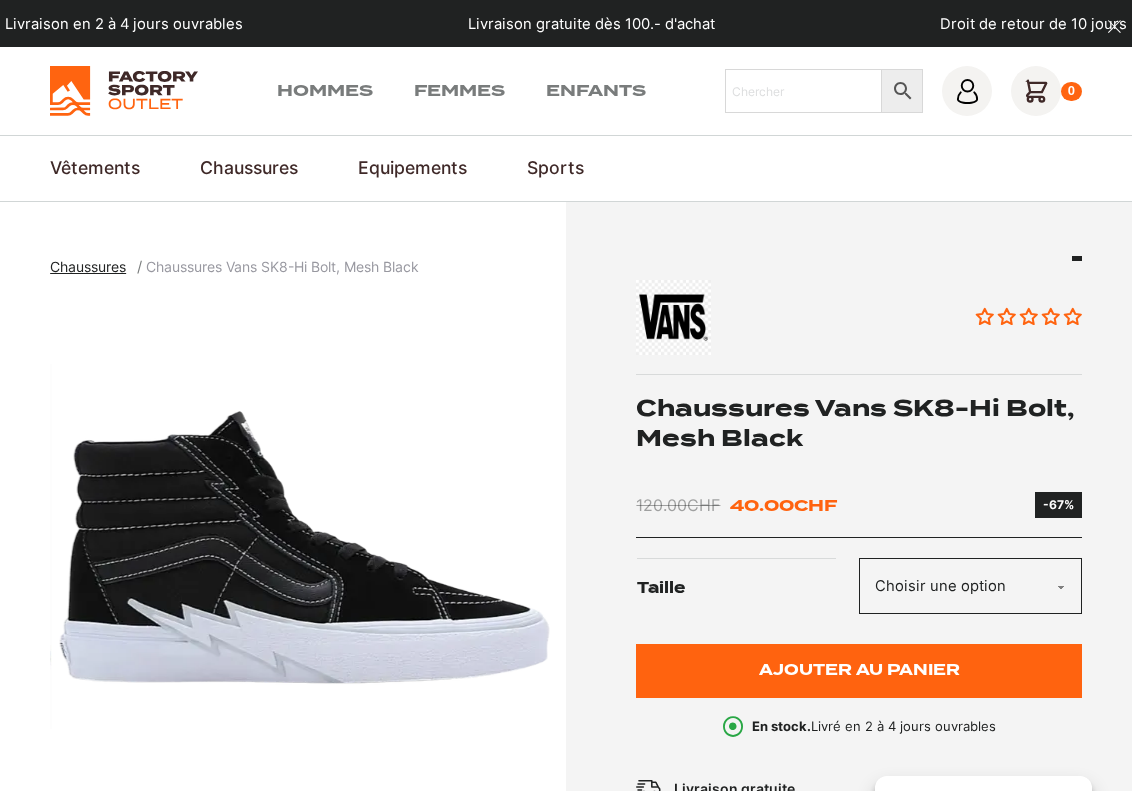 scroll, scrollTop: 0, scrollLeft: 0, axis: both 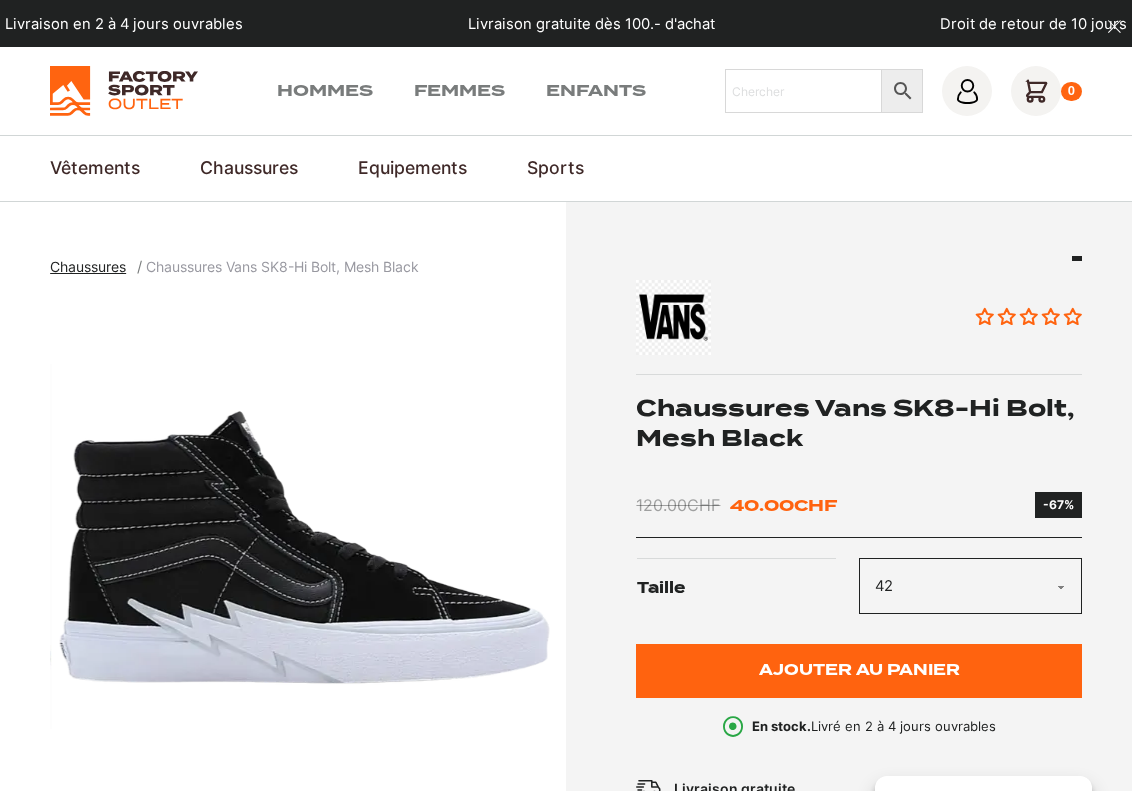 click on "Choisir une option 42" 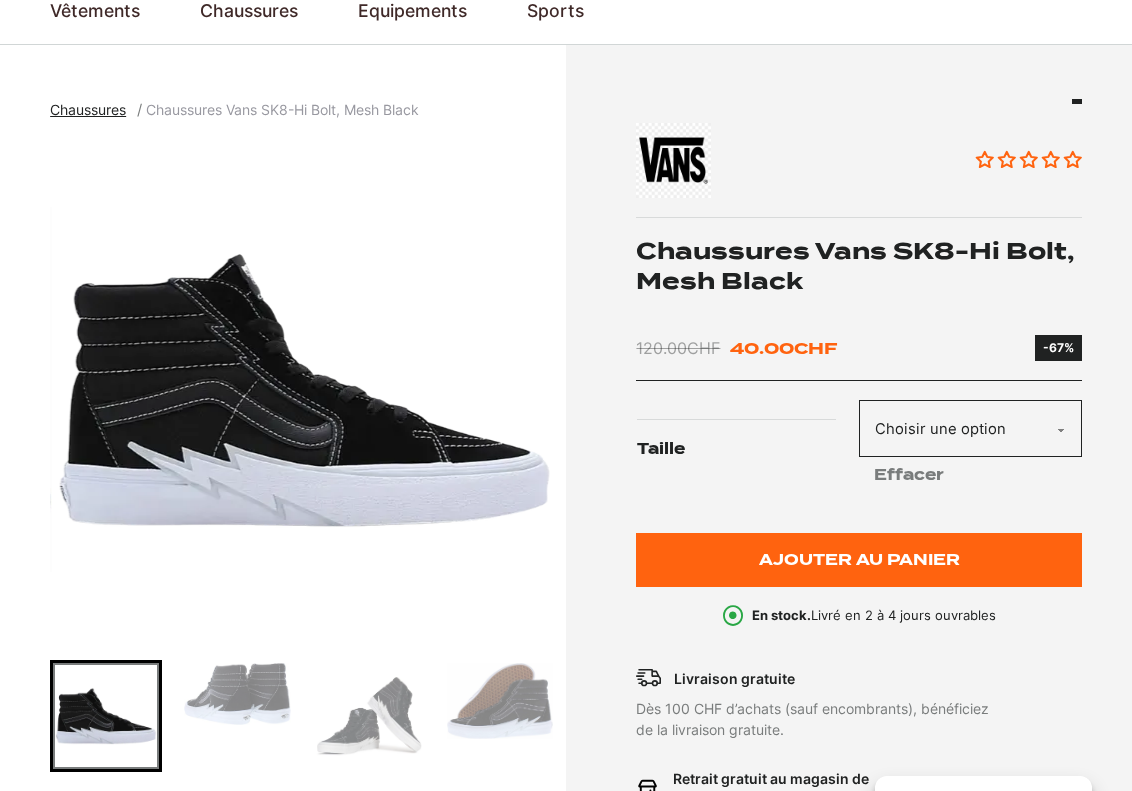 scroll, scrollTop: 200, scrollLeft: 0, axis: vertical 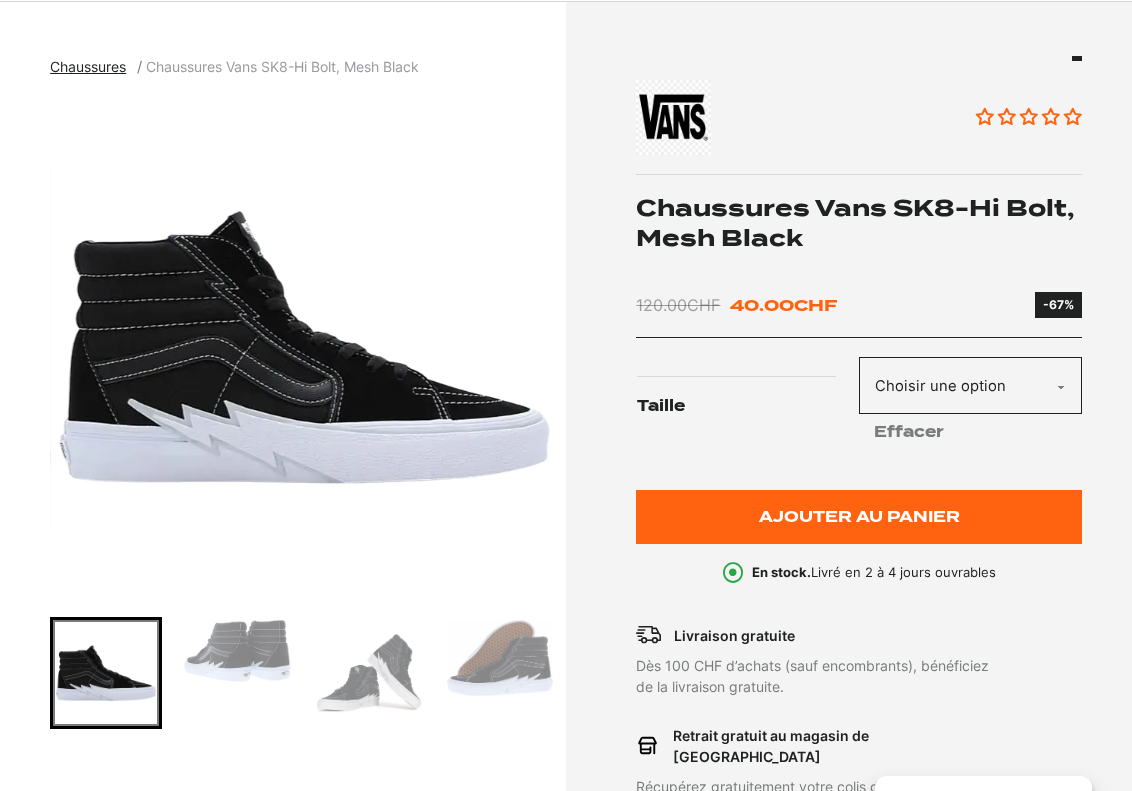 click at bounding box center (305, 347) 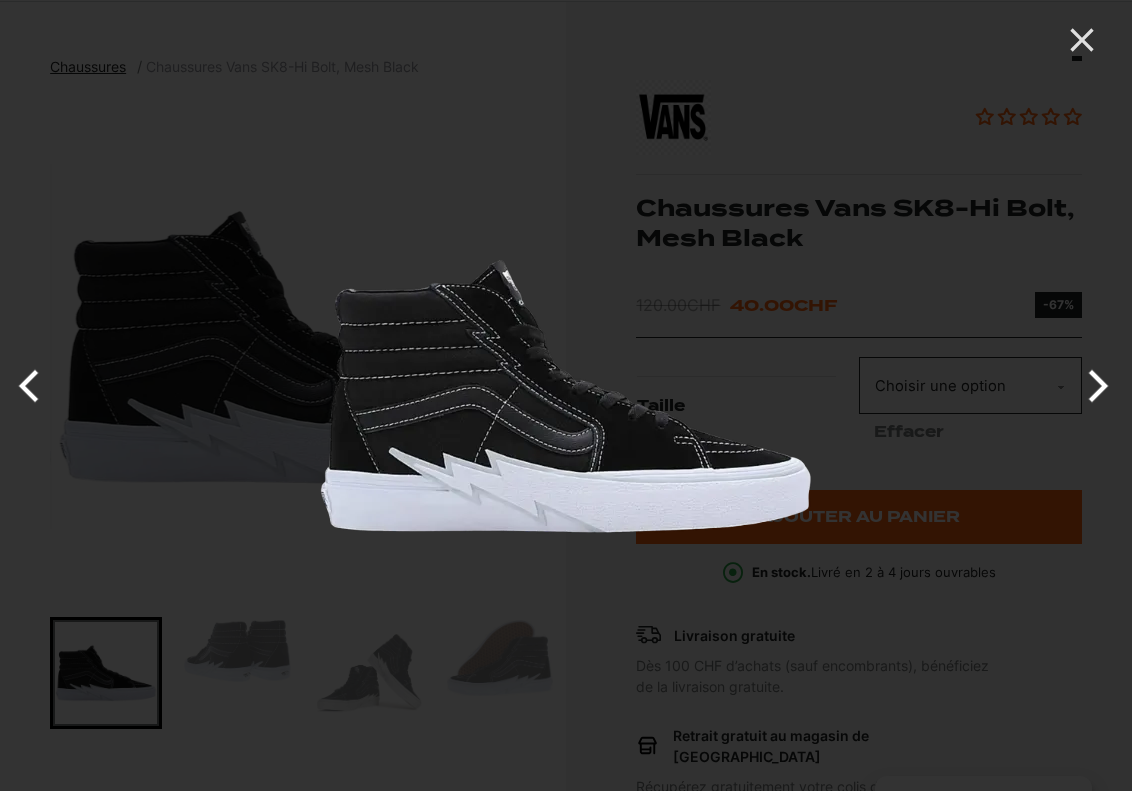 click at bounding box center (1094, 386) 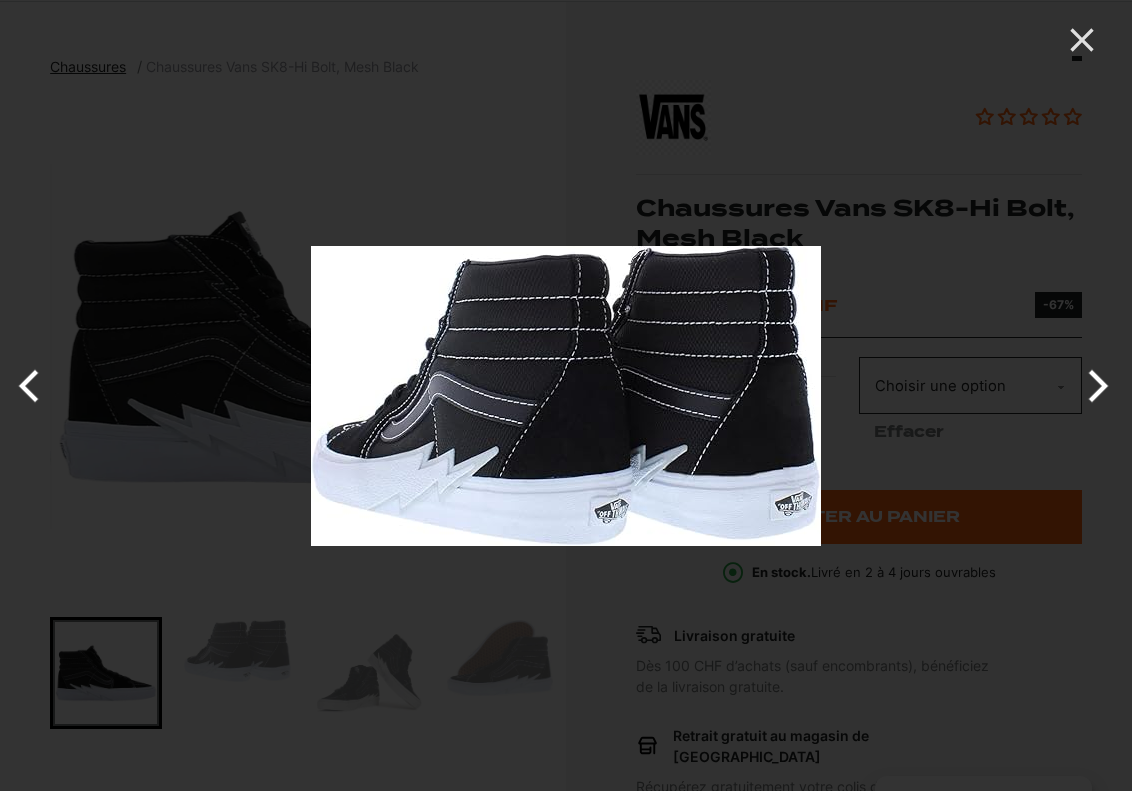 click at bounding box center (1094, 386) 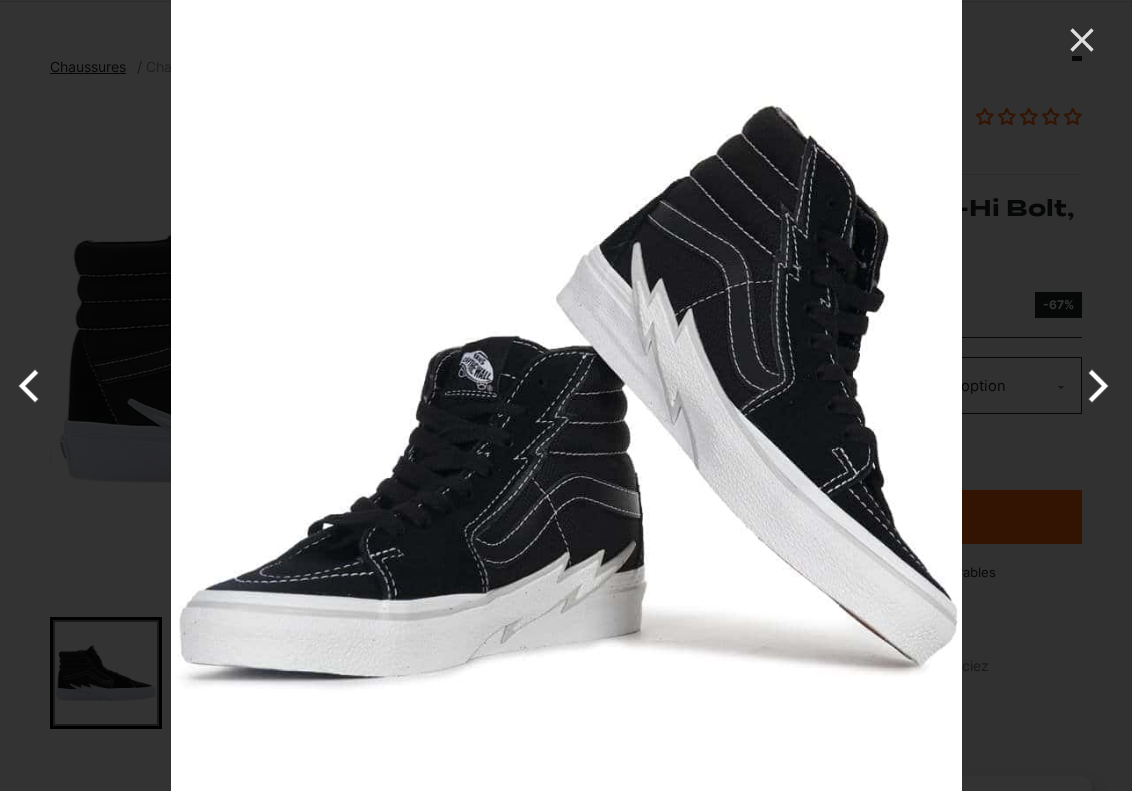 click at bounding box center (1094, 386) 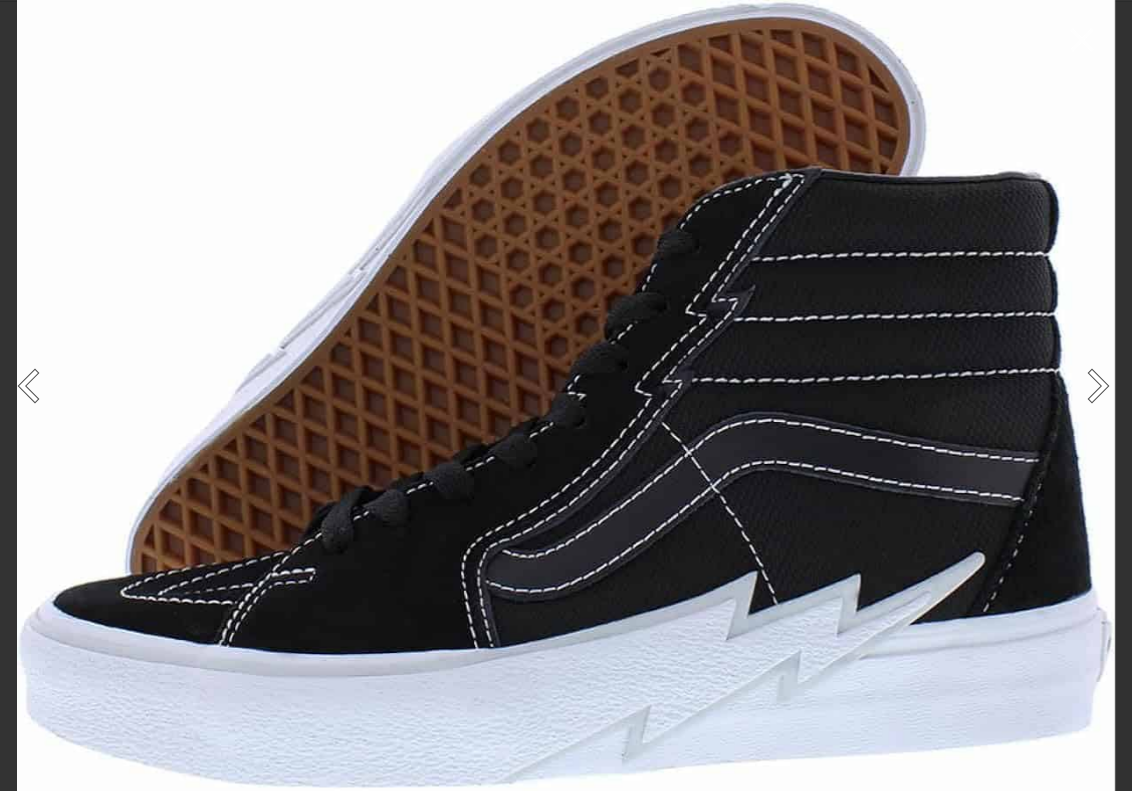 click at bounding box center [1094, 386] 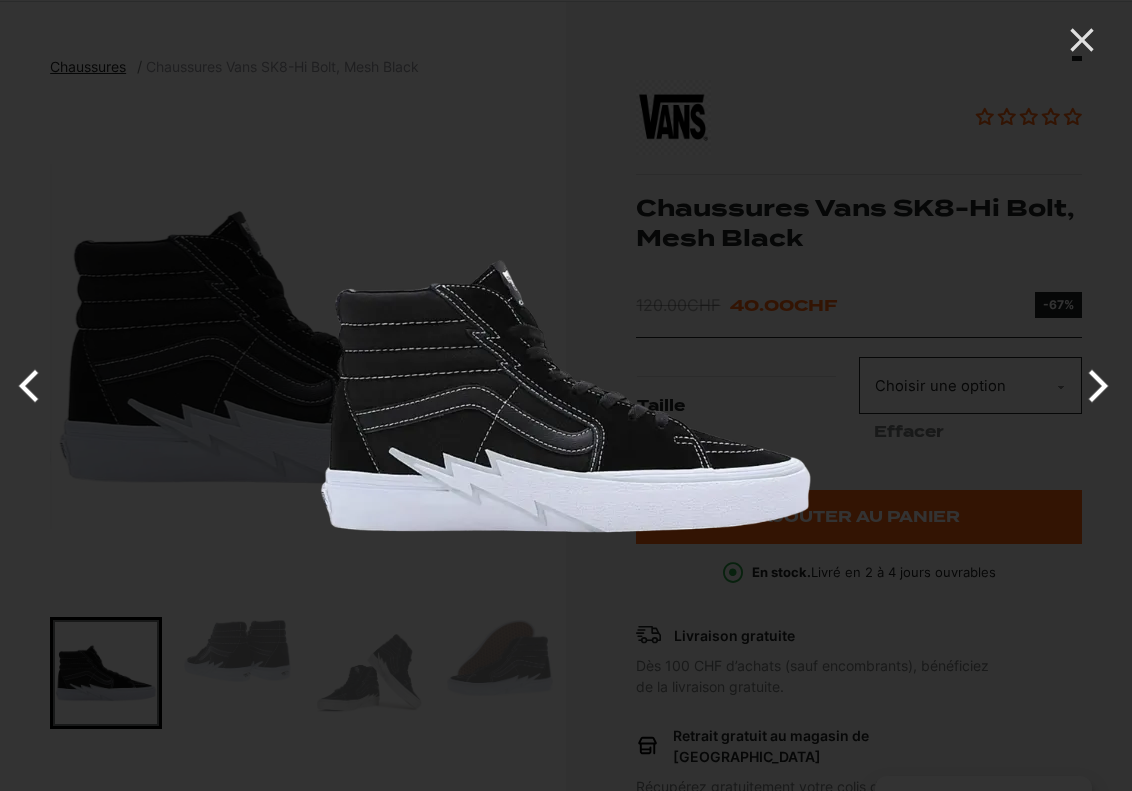 click at bounding box center (1094, 386) 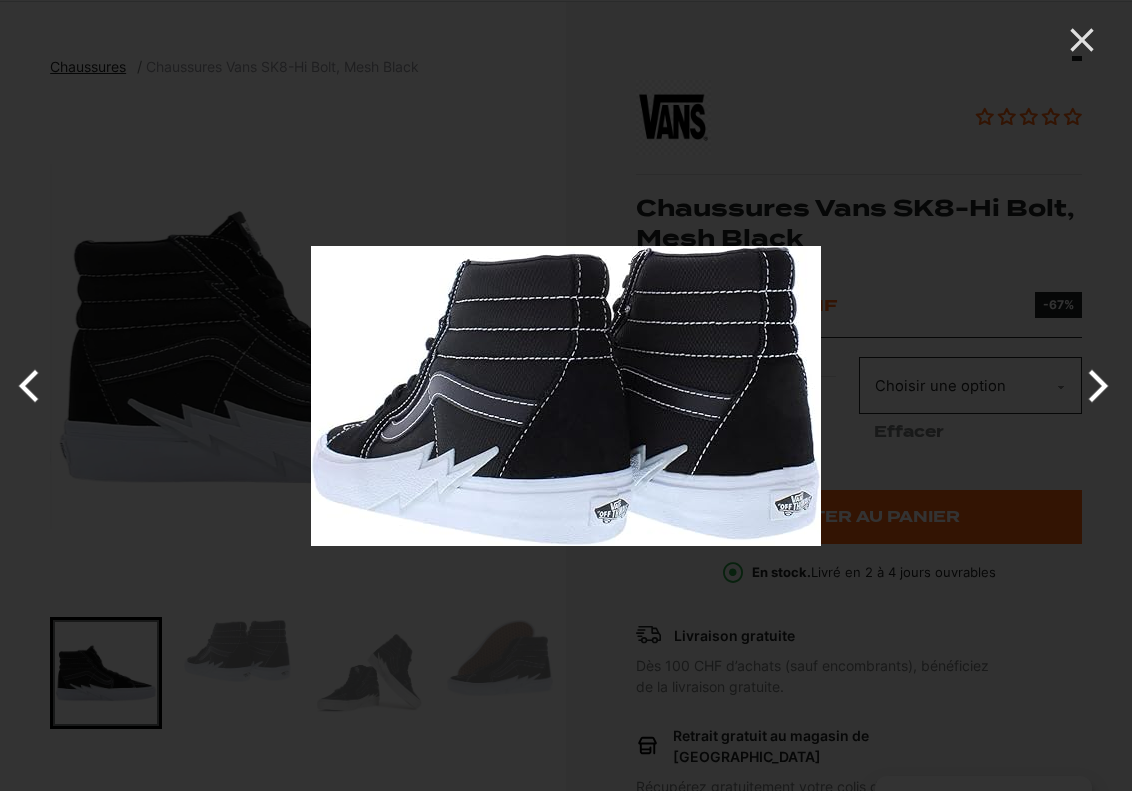 click at bounding box center (1094, 386) 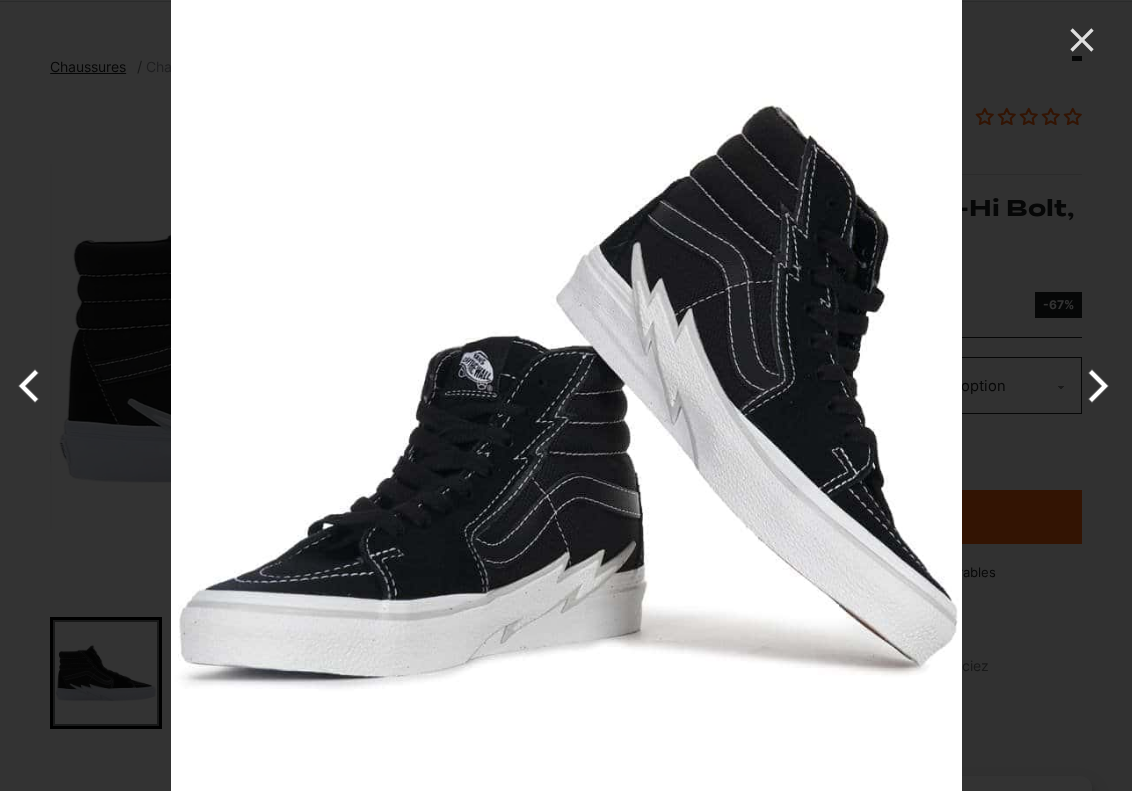 click at bounding box center [1094, 386] 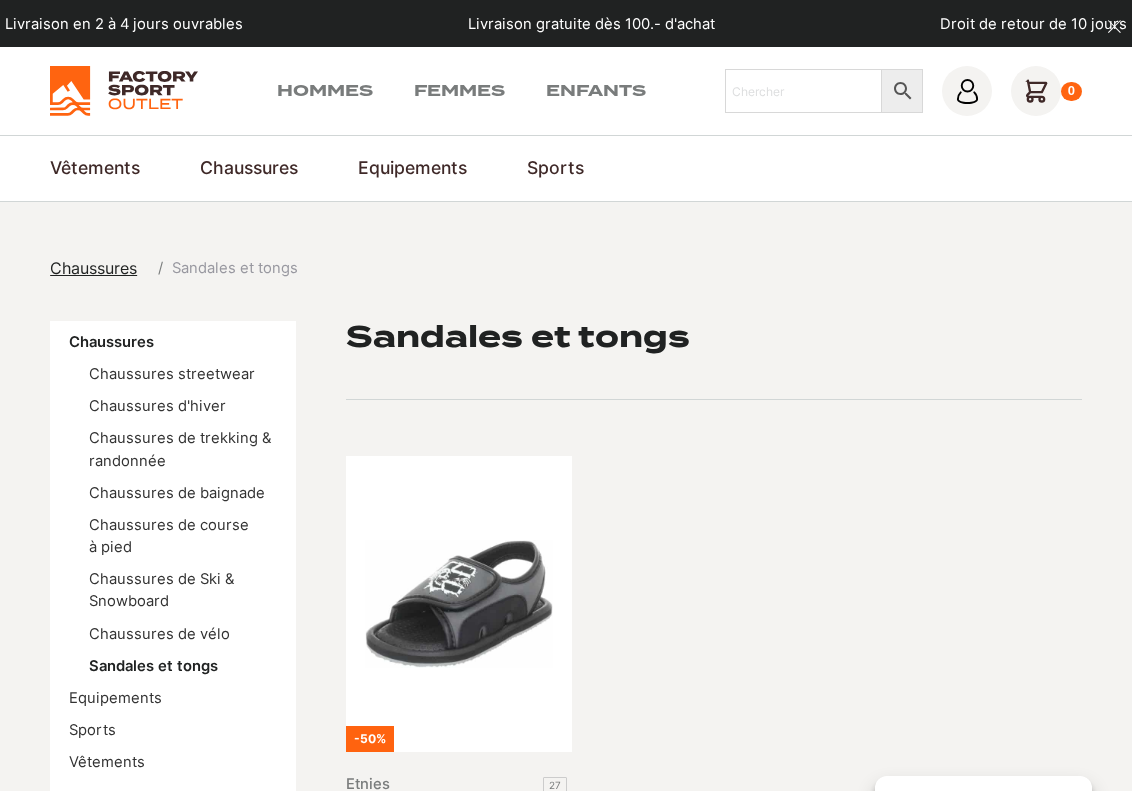scroll, scrollTop: 0, scrollLeft: 0, axis: both 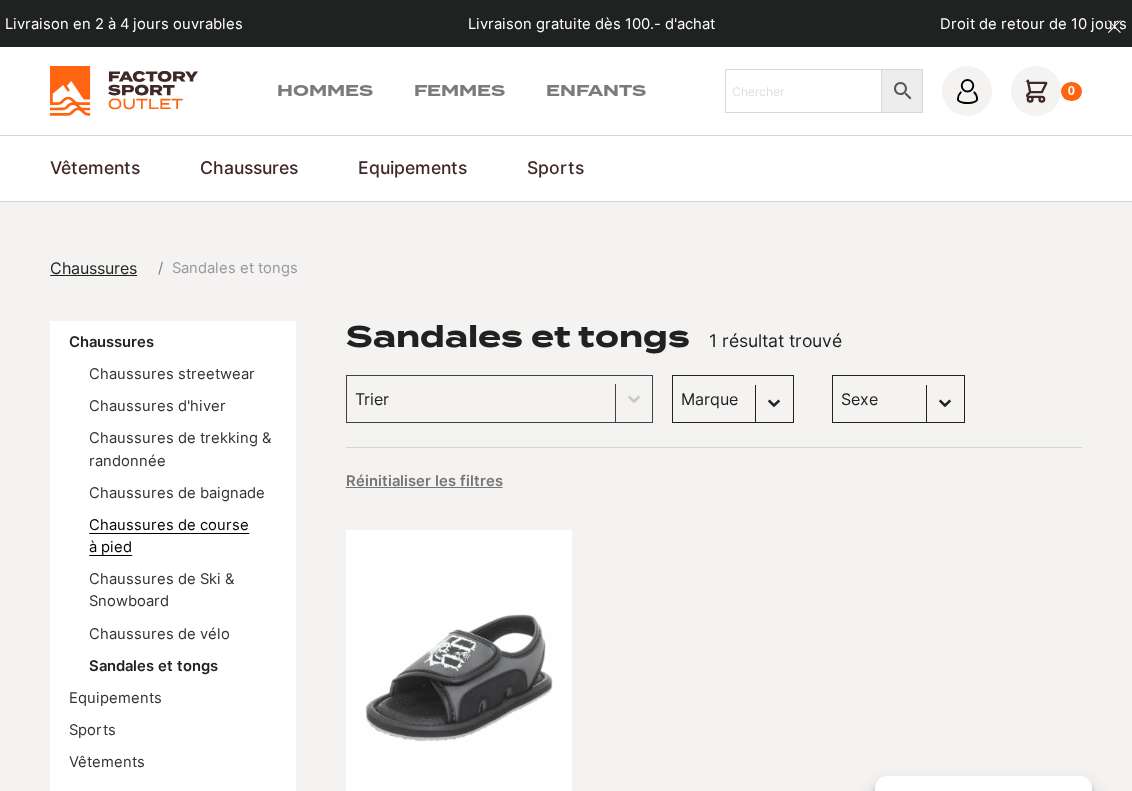 click on "Chaussures de course à pied" at bounding box center [169, 536] 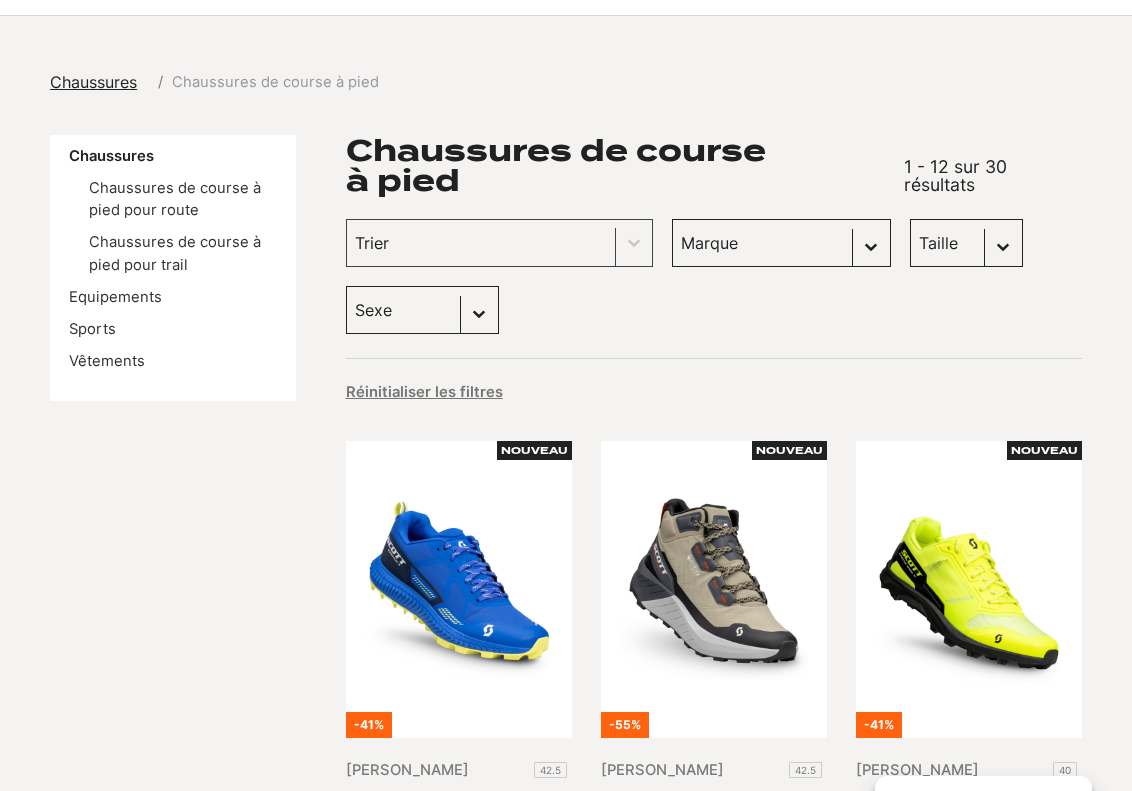 scroll, scrollTop: 300, scrollLeft: 0, axis: vertical 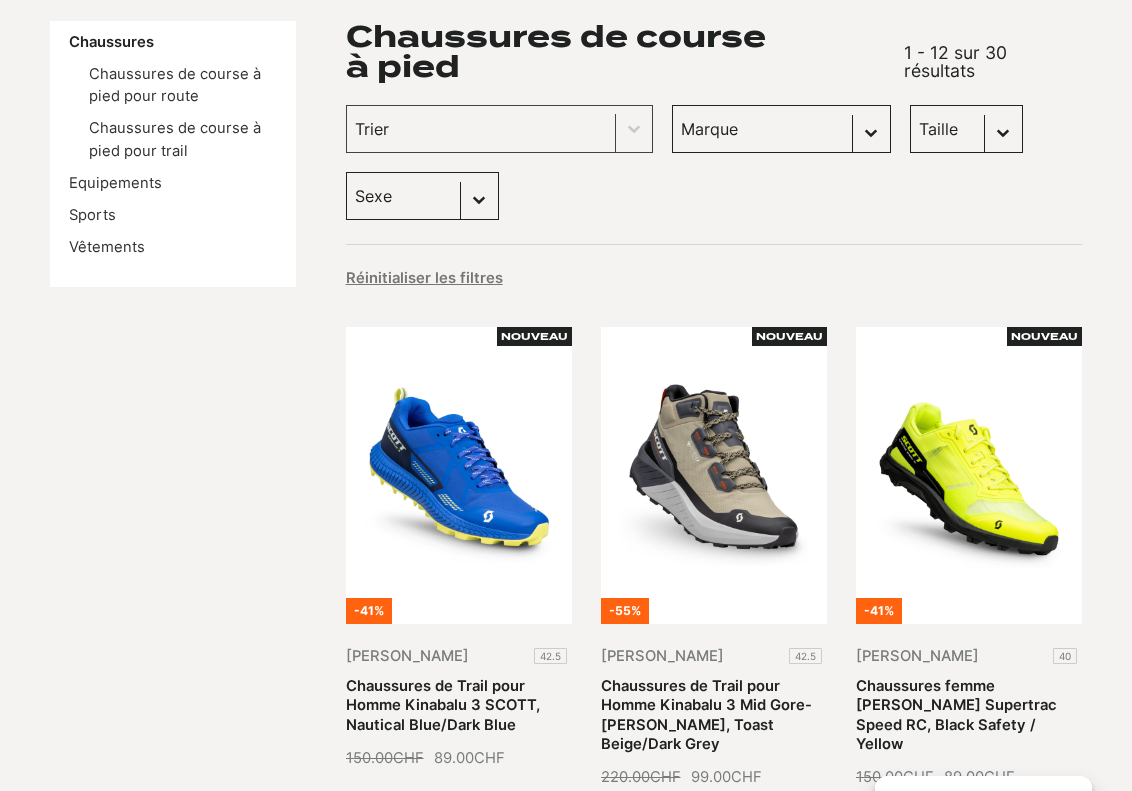 click on "Taille 40.5 (2) 47 (2) 36 (1) 36.5 (1) 37.5 (1) 38 (1) 38.5 (1) 39 (1) 40 (1) 41 (1) 43 (1) 46 (1)" at bounding box center [966, 129] 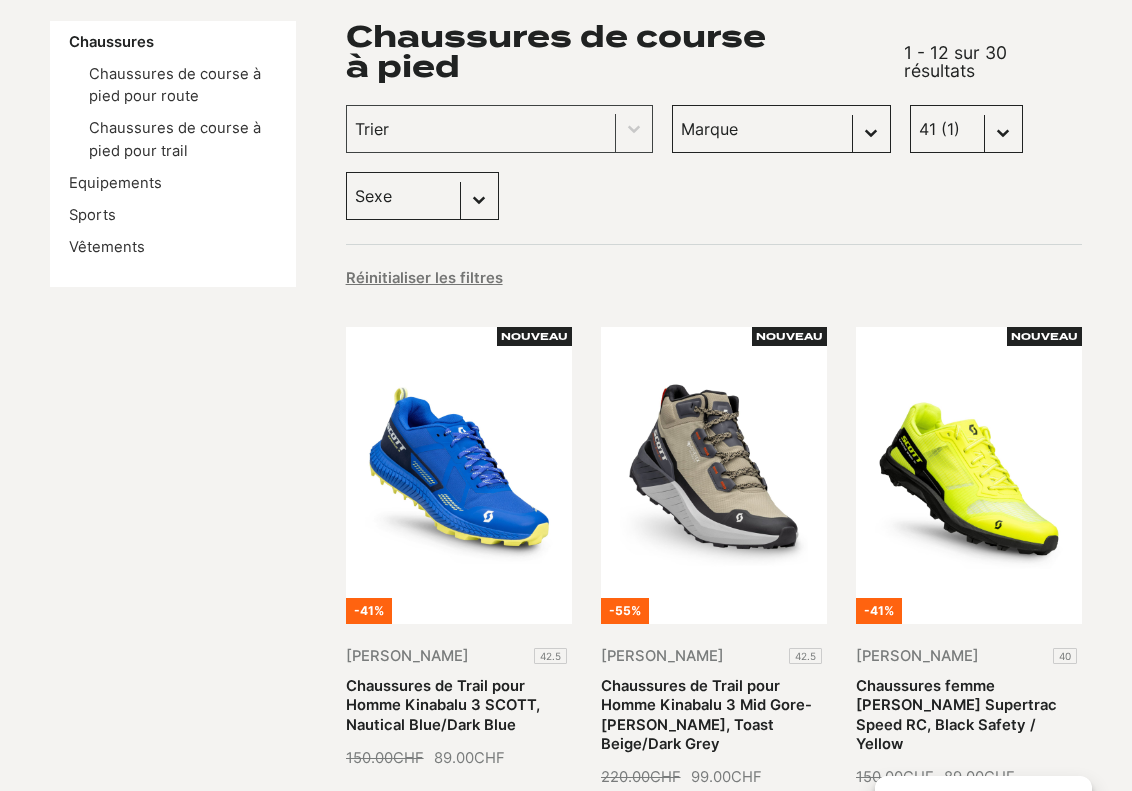click on "Taille 40.5 (2) 47 (2) 36 (1) 36.5 (1) 37.5 (1) 38 (1) 38.5 (1) 39 (1) 40 (1) 41 (1) 43 (1) 46 (1)" at bounding box center [966, 129] 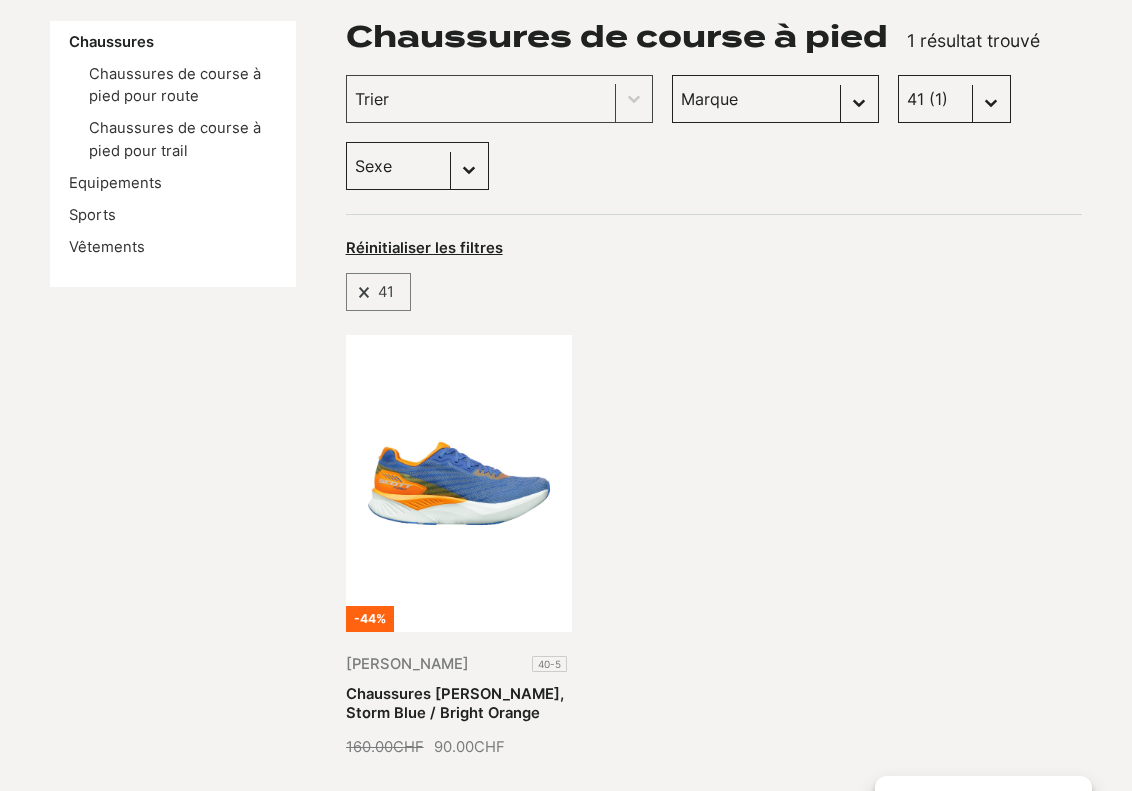 scroll, scrollTop: 0, scrollLeft: 0, axis: both 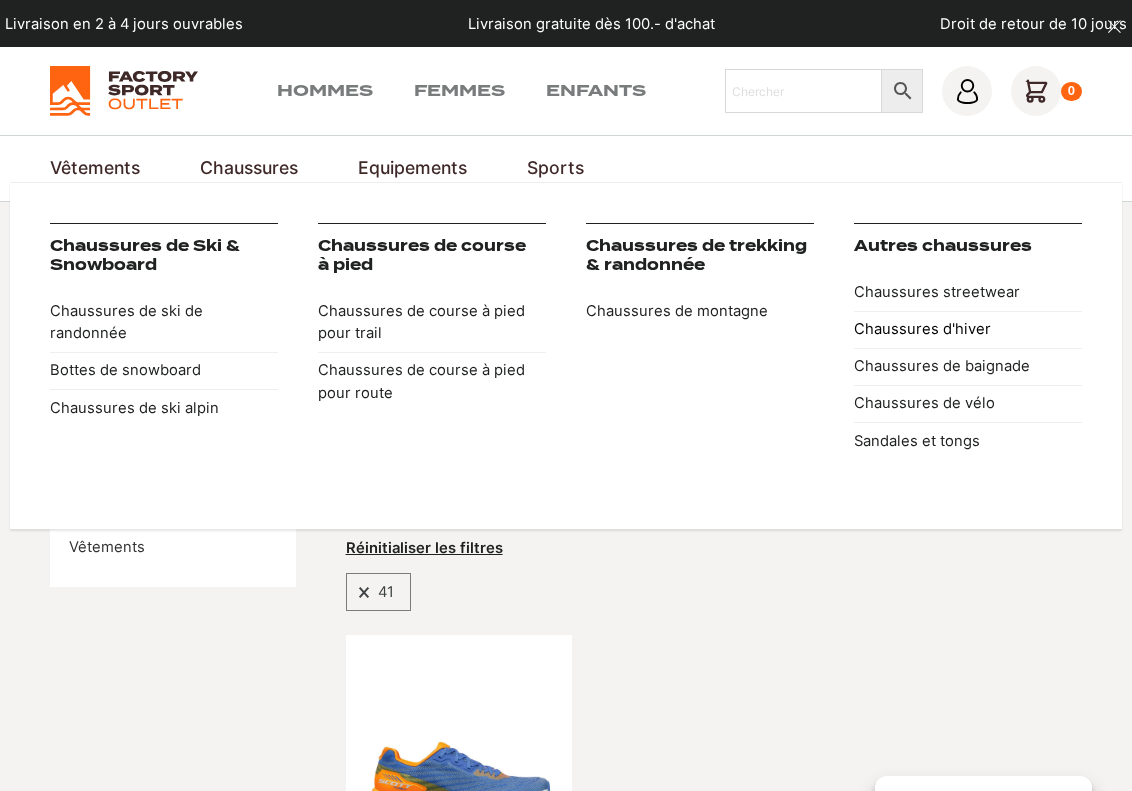 click on "Chaussures d'hiver" at bounding box center (968, 329) 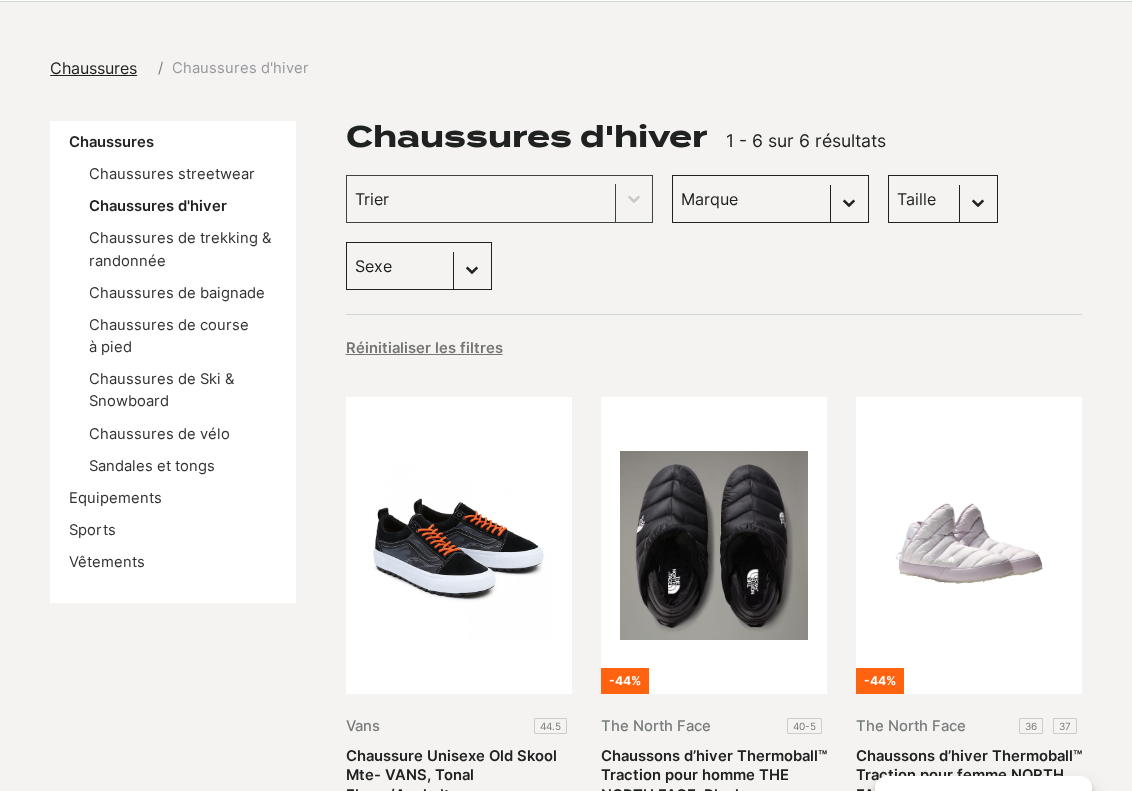 scroll, scrollTop: 300, scrollLeft: 0, axis: vertical 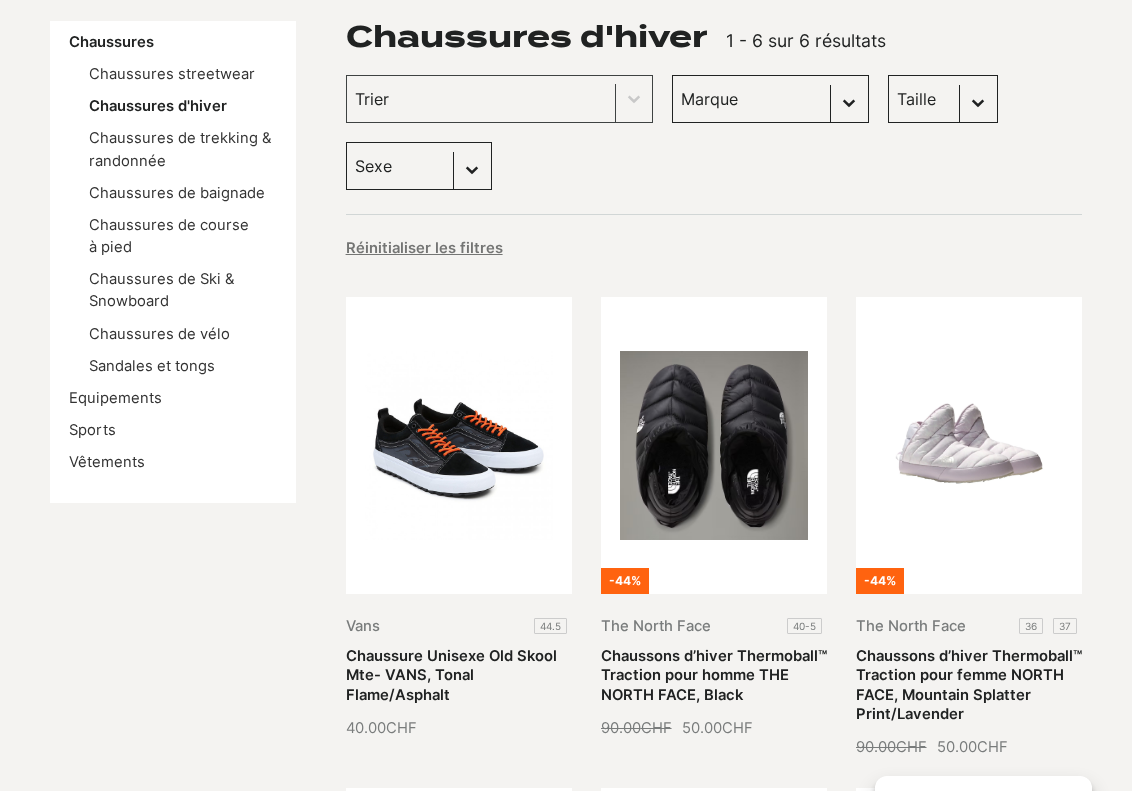 click on "Taille 36 (1) 37 (1) 40.5 (1)" at bounding box center [943, 99] 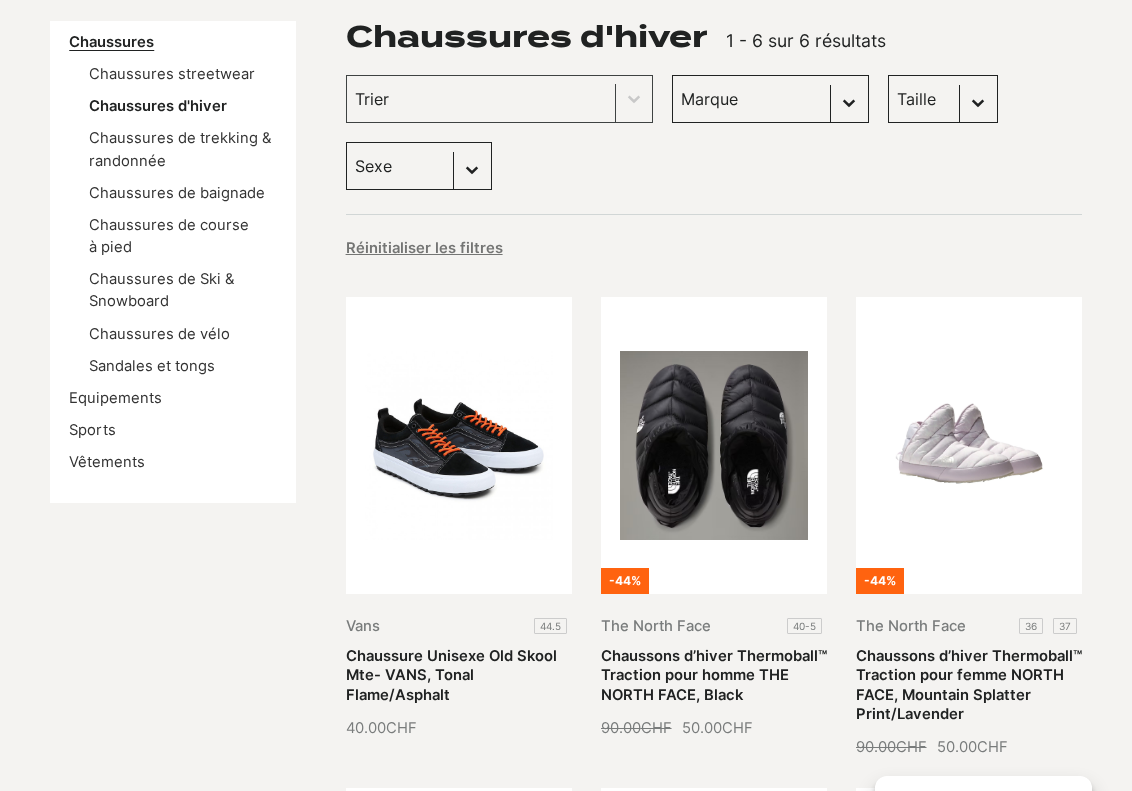 click on "Chaussures" at bounding box center [111, 42] 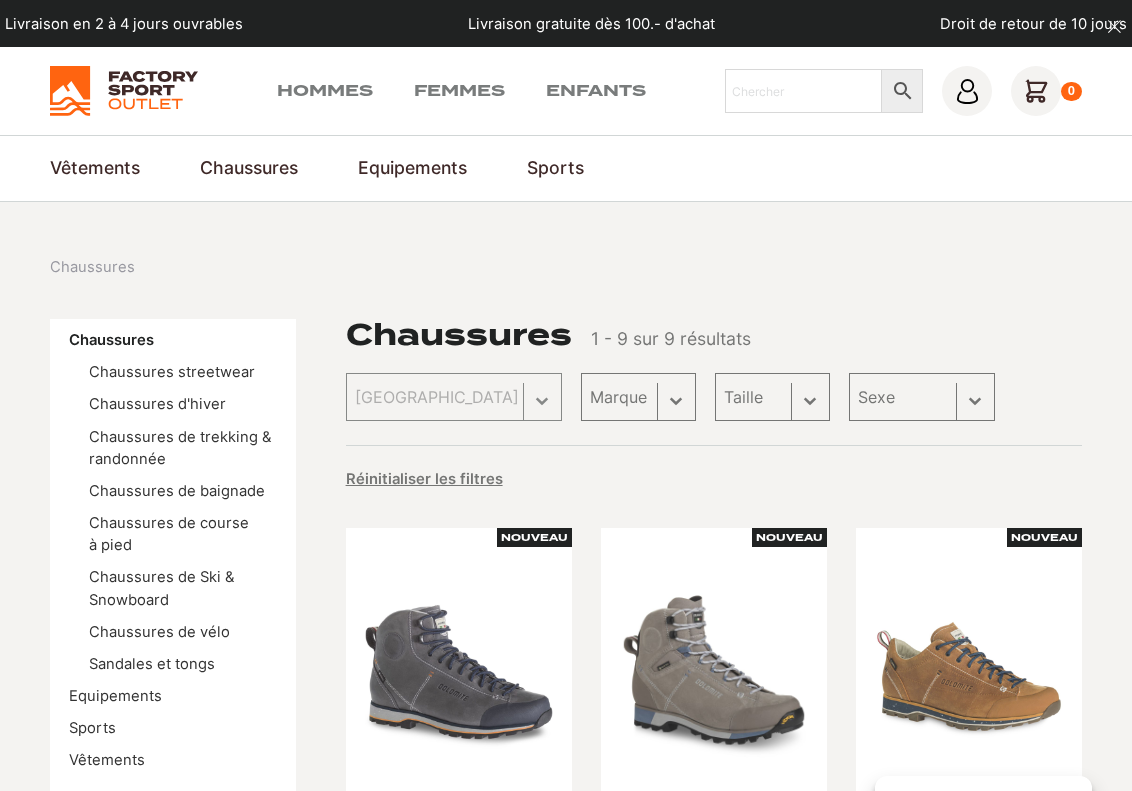 scroll, scrollTop: 0, scrollLeft: 0, axis: both 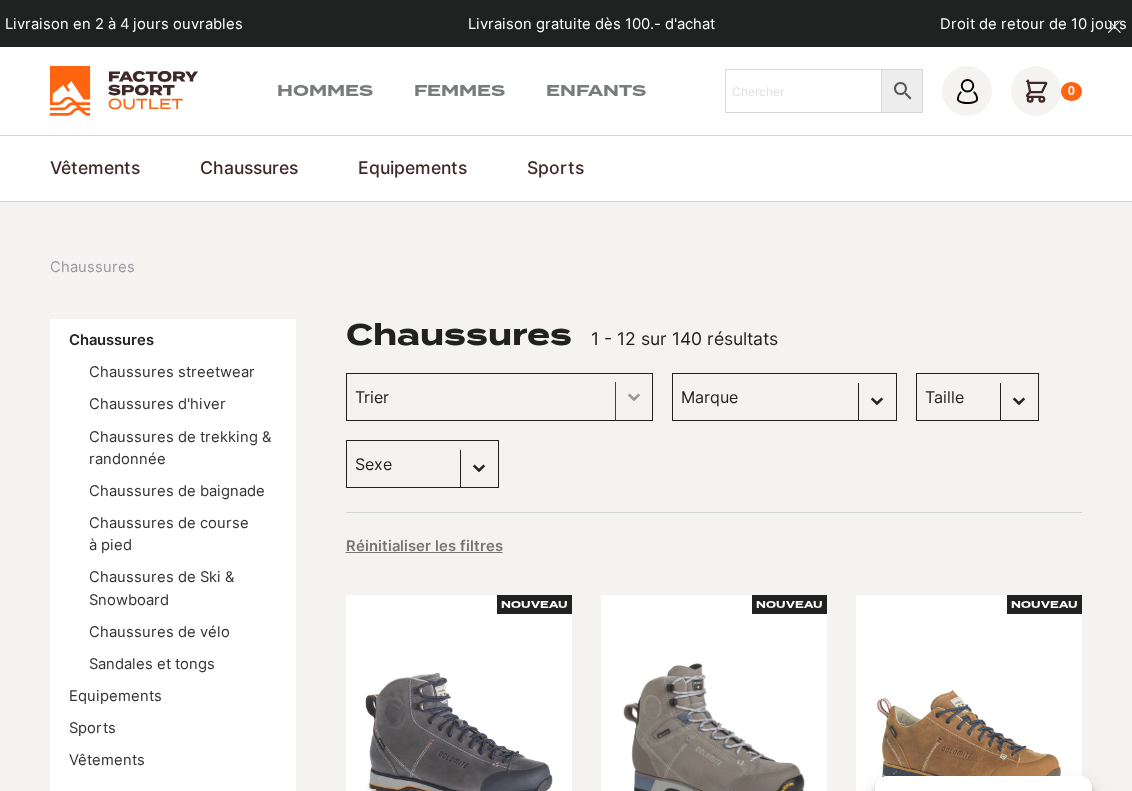 click at bounding box center (634, 397) 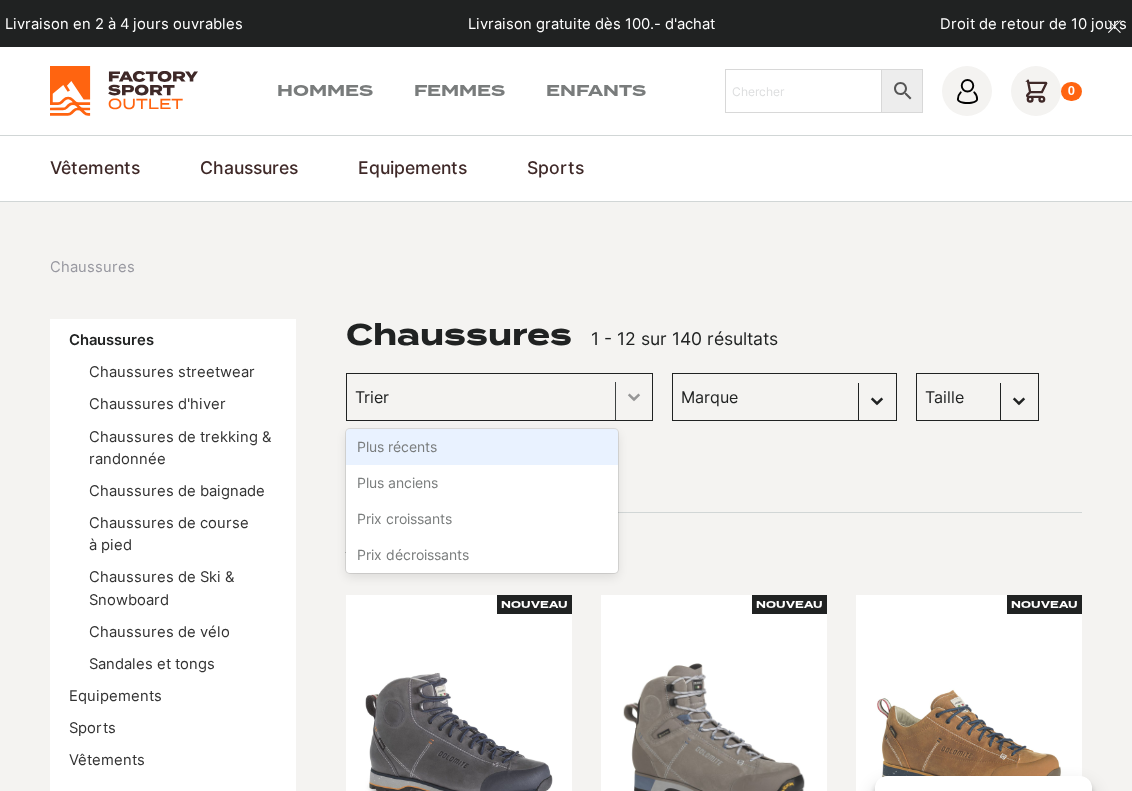 click at bounding box center (634, 397) 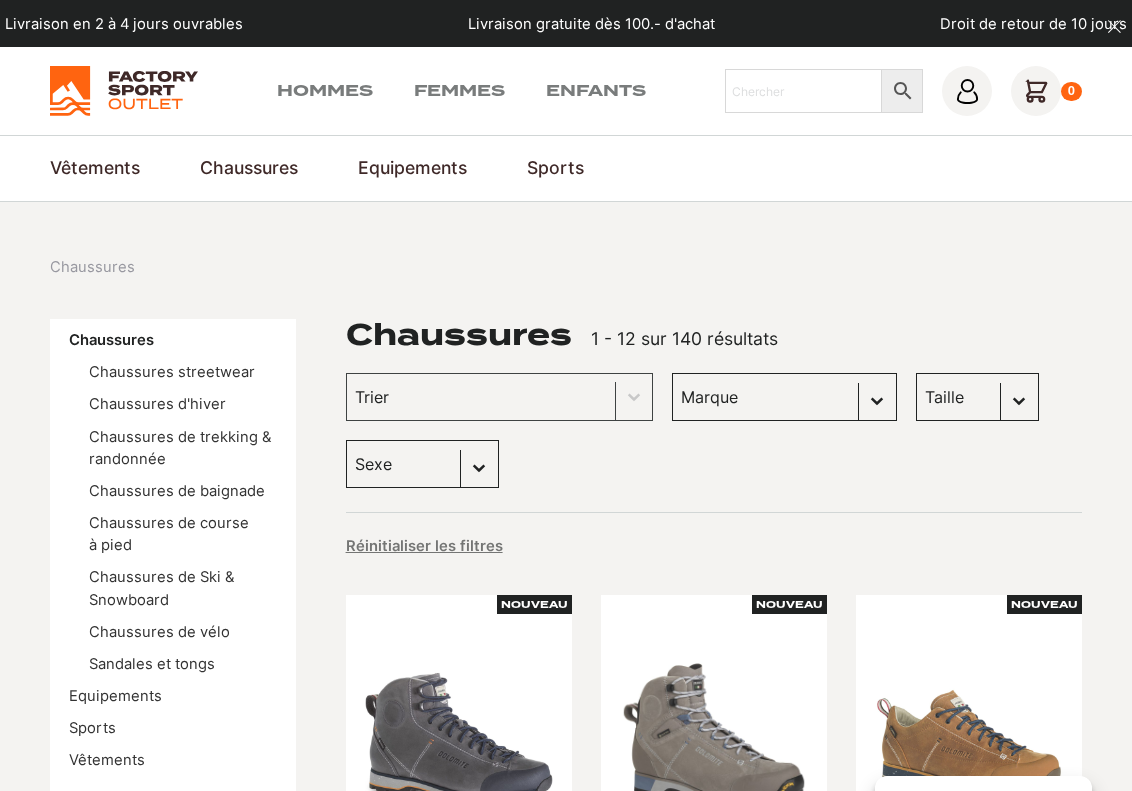 click on "Taille 40.5 (8) 43 (6) 45 (6) 36 (5) 42 (5) 45.5 (5) 46 (5) 47 (5) 41 (4) 42.5 (4) 43.5 (4) 44 (4) 37 (3) 37.5 (3) 38 (3) 39 (3) 40 (3) 38.5 (2) 31 (1) 32 (1) 33 (1) 34 (1) 35 (1) 36.5 (1) 38-39 (1) 40-41 (1) 44.5 (1) 46-47 (1) 47.5 (1)" at bounding box center (977, 397) 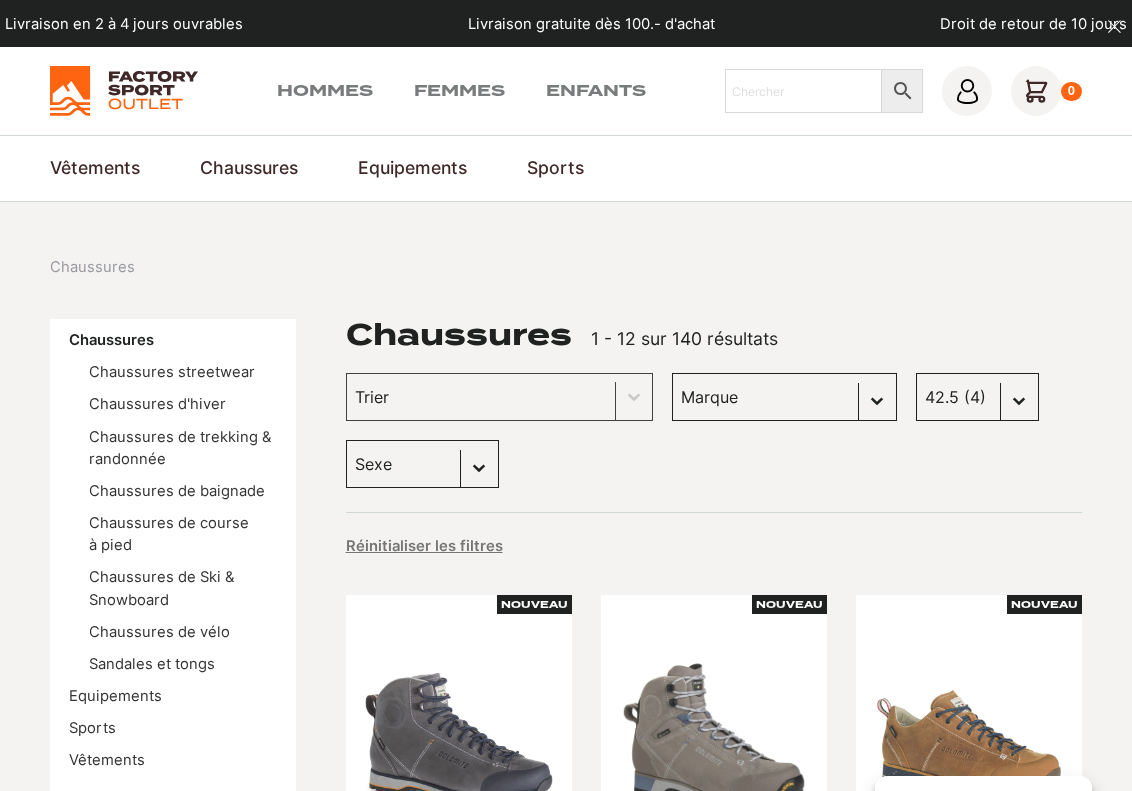 click on "Taille 40.5 (8) 43 (6) 45 (6) 36 (5) 42 (5) 45.5 (5) 46 (5) 47 (5) 41 (4) 42.5 (4) 43.5 (4) 44 (4) 37 (3) 37.5 (3) 38 (3) 39 (3) 40 (3) 38.5 (2) 31 (1) 32 (1) 33 (1) 34 (1) 35 (1) 36.5 (1) 38-39 (1) 40-41 (1) 44.5 (1) 46-47 (1) 47.5 (1)" at bounding box center [977, 397] 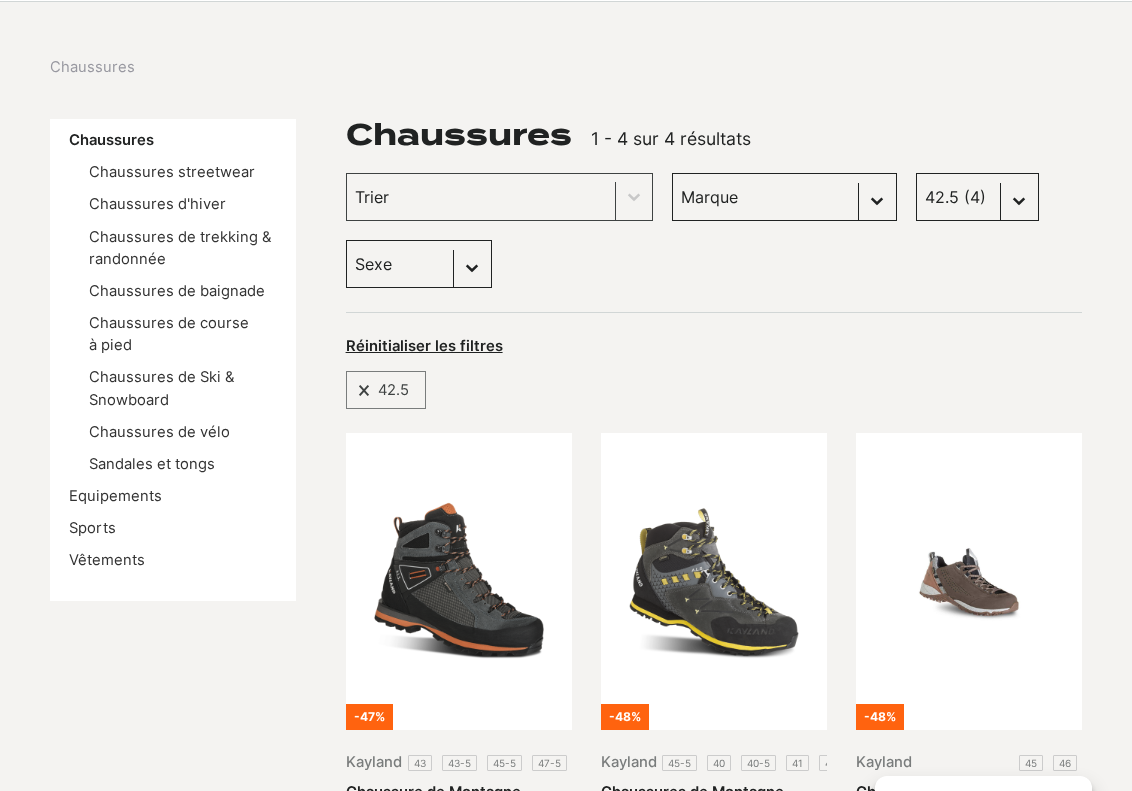 scroll, scrollTop: 400, scrollLeft: 0, axis: vertical 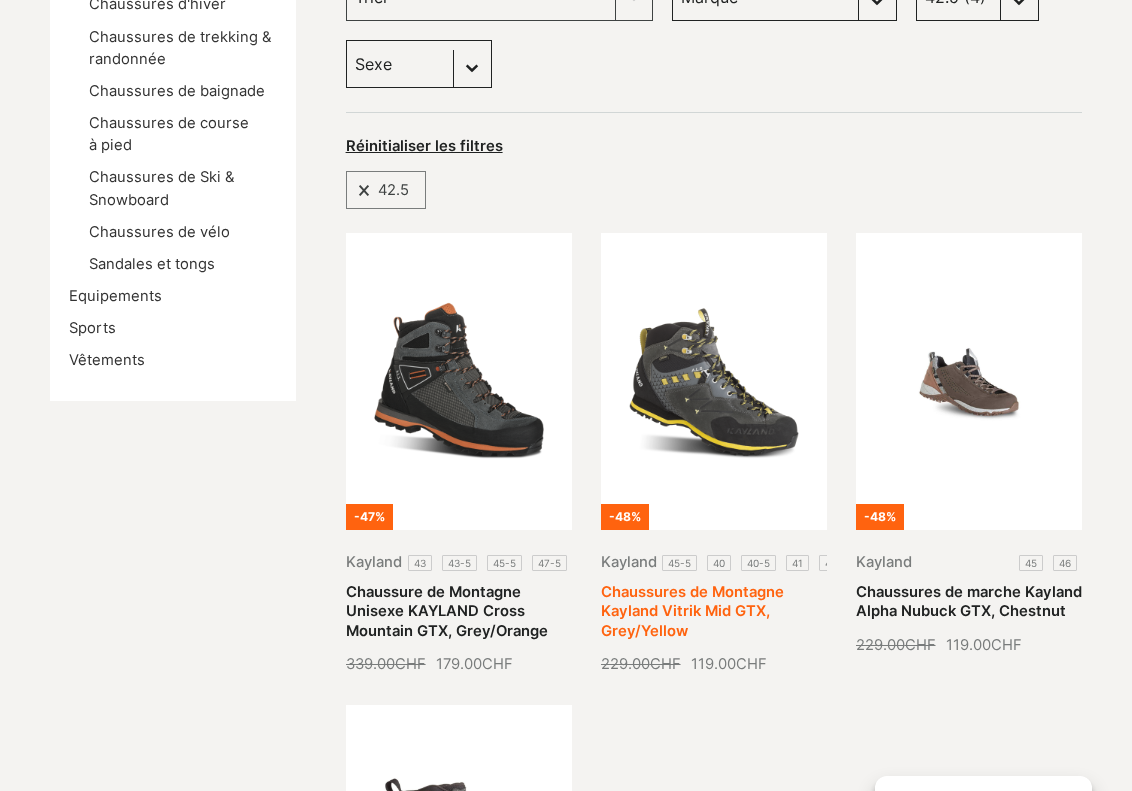 click on "Chaussures de Montagne Kayland Vitrik Mid GTX, Grey/Yellow" at bounding box center [692, 611] 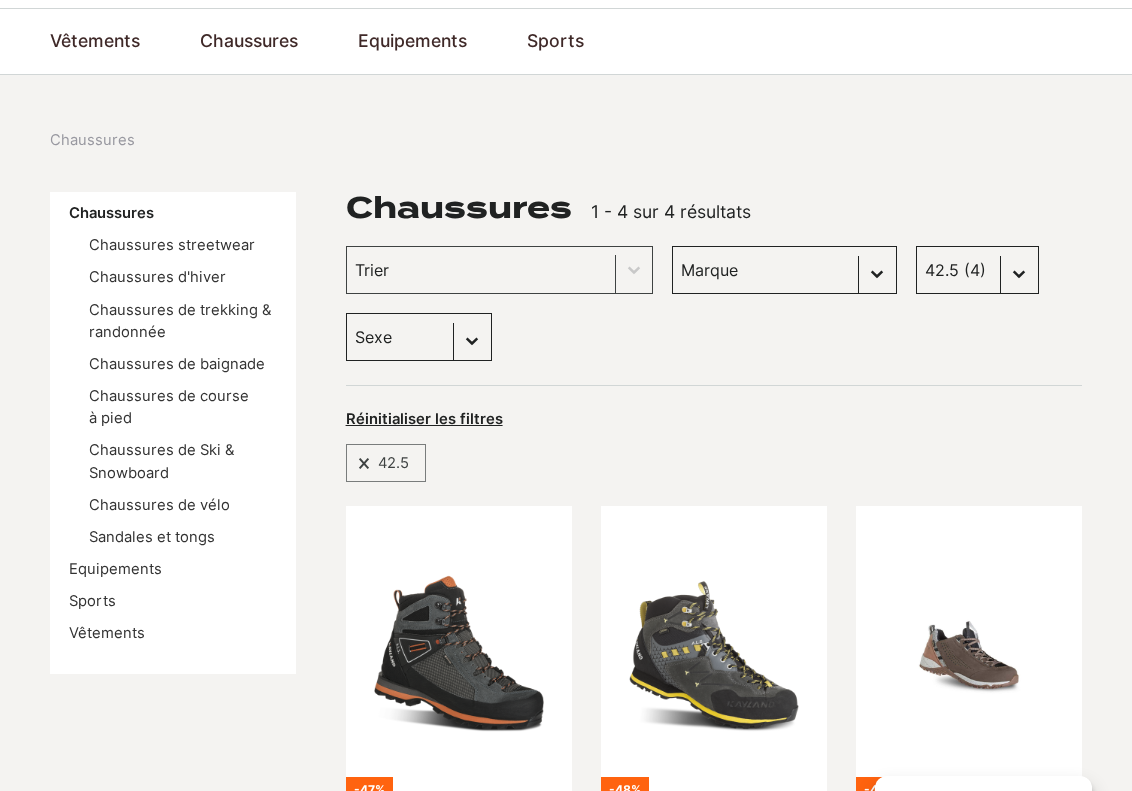 scroll, scrollTop: 0, scrollLeft: 0, axis: both 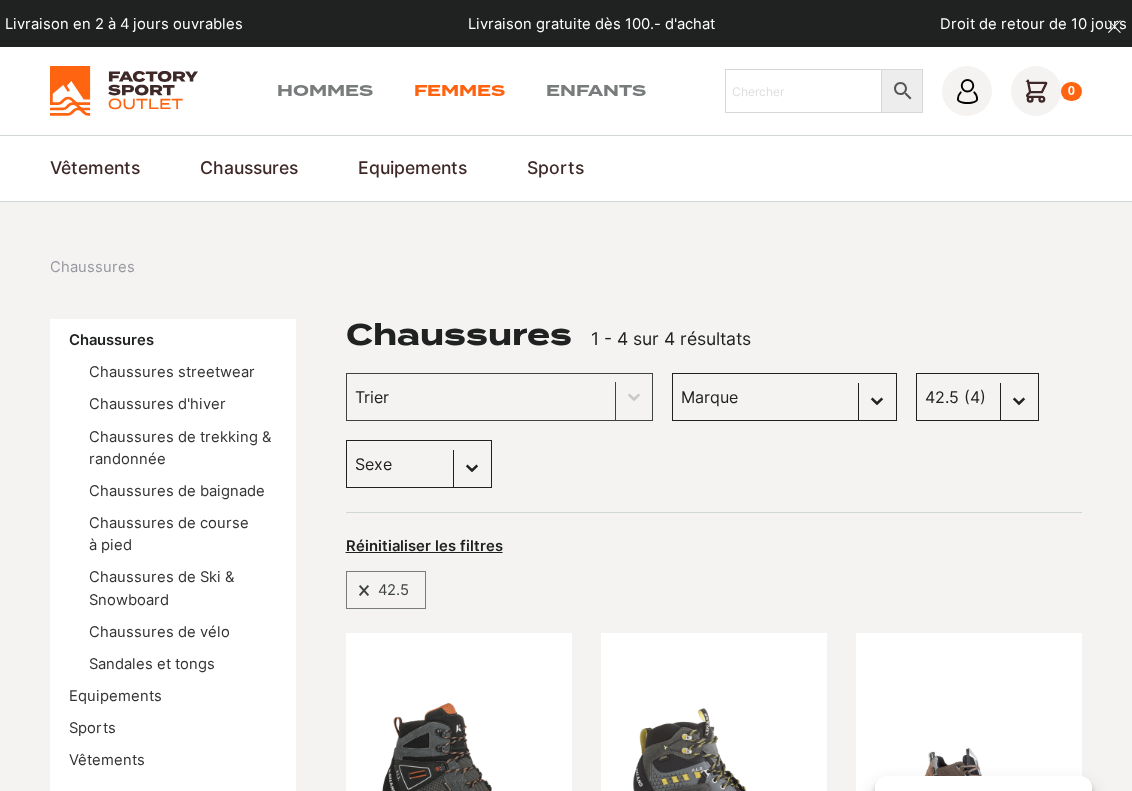click on "Femmes" at bounding box center (459, 91) 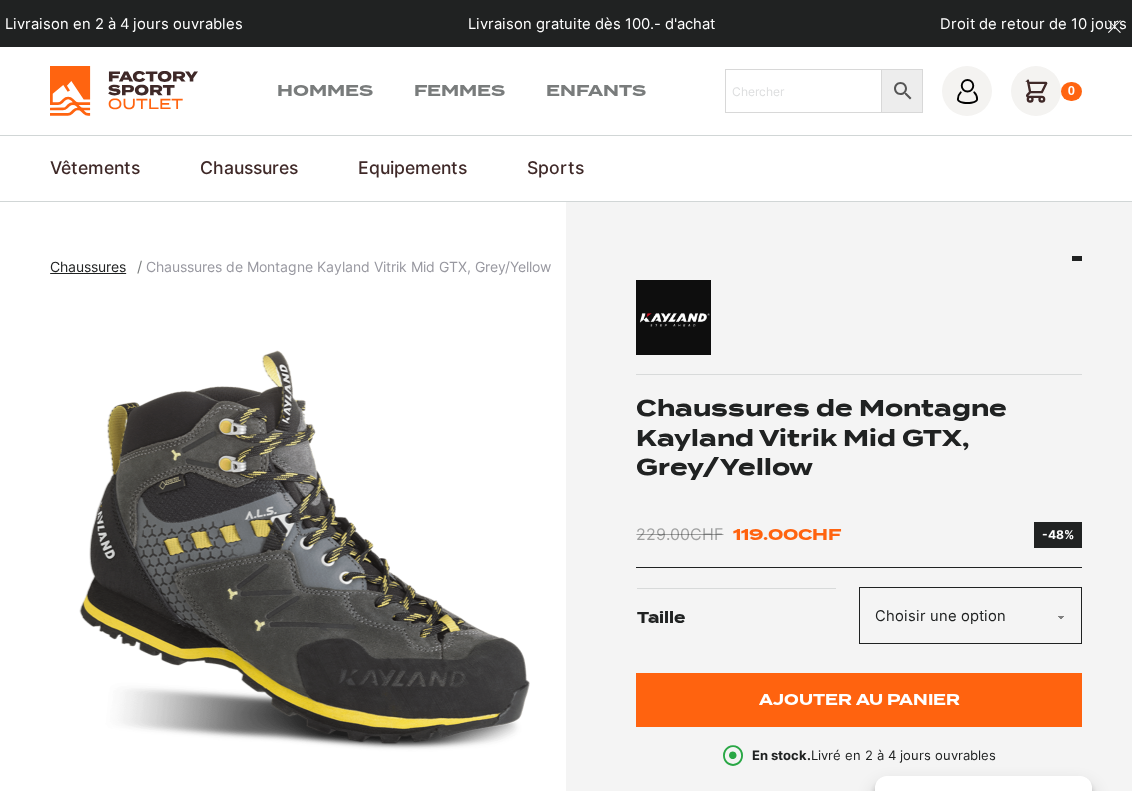 scroll, scrollTop: 0, scrollLeft: 0, axis: both 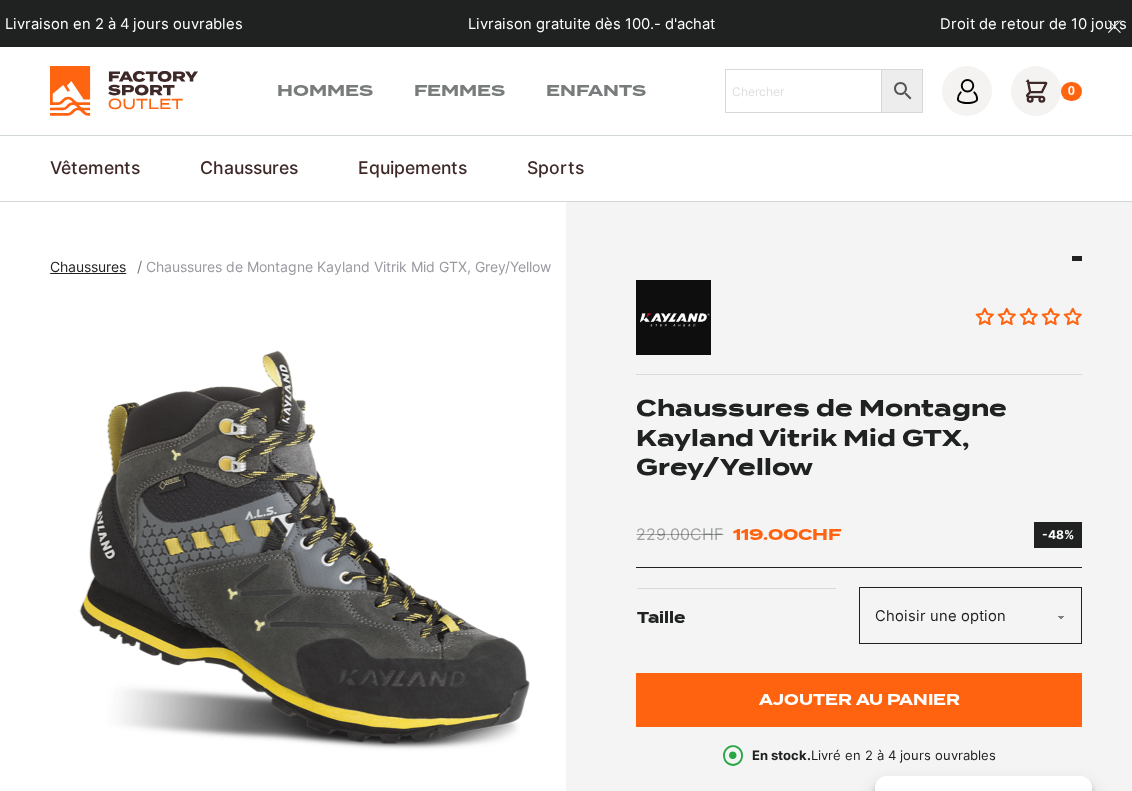 click at bounding box center [305, 547] 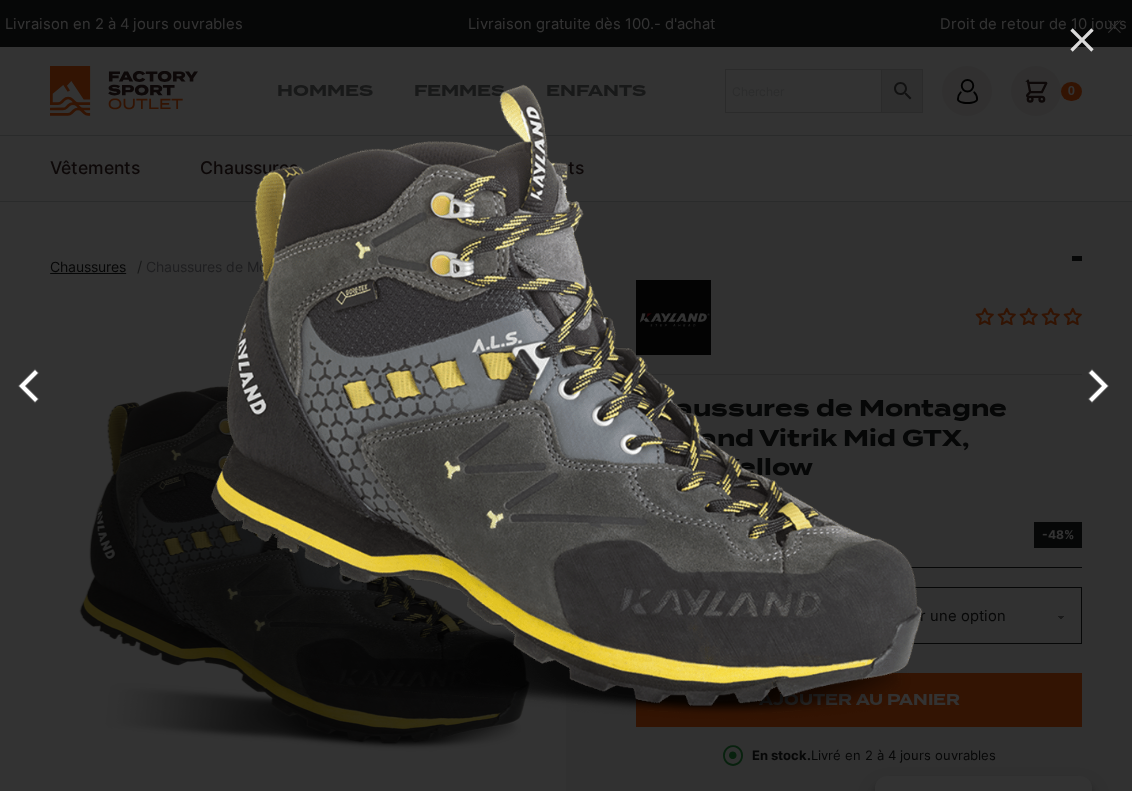 click at bounding box center [1094, 386] 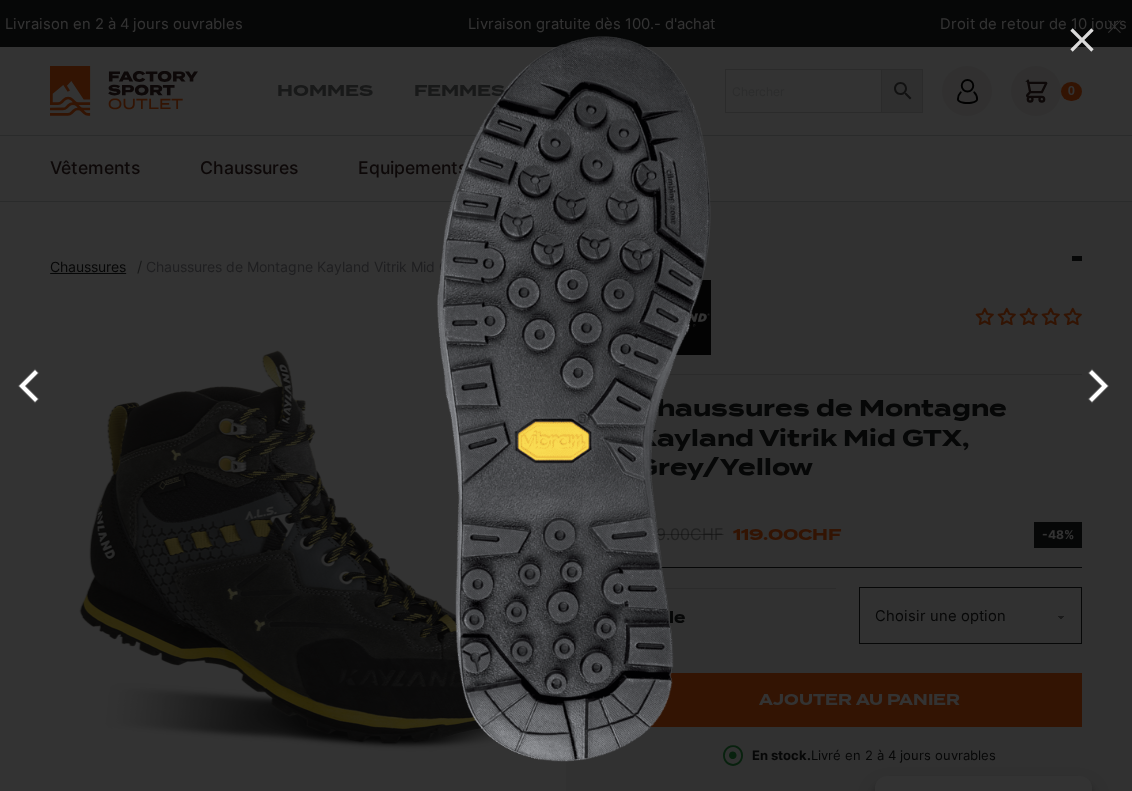 click at bounding box center [1094, 386] 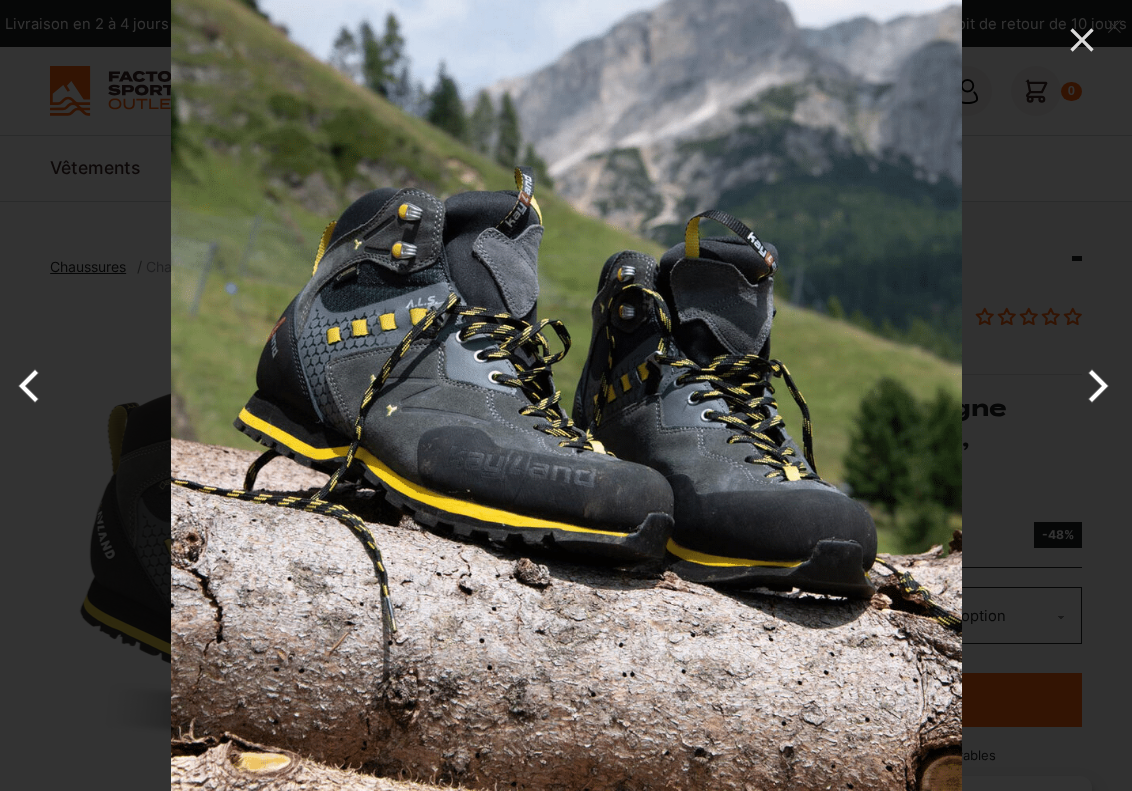 click at bounding box center (1094, 386) 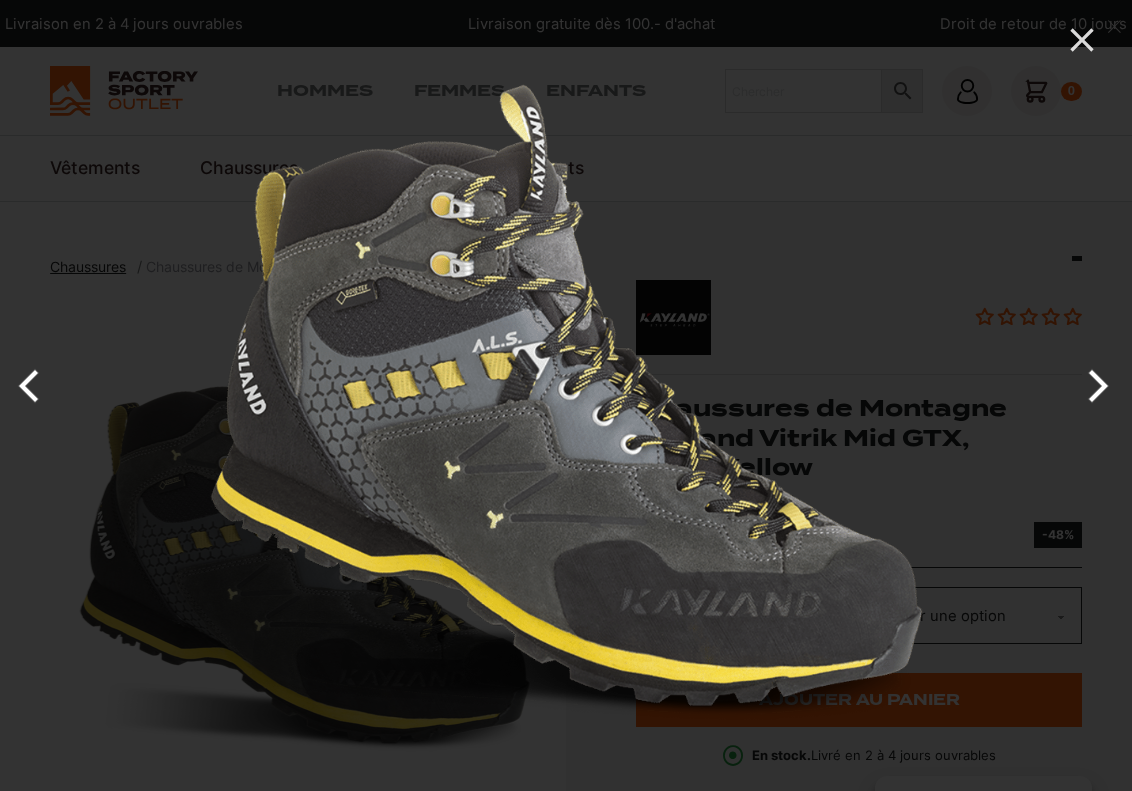 click at bounding box center [1094, 386] 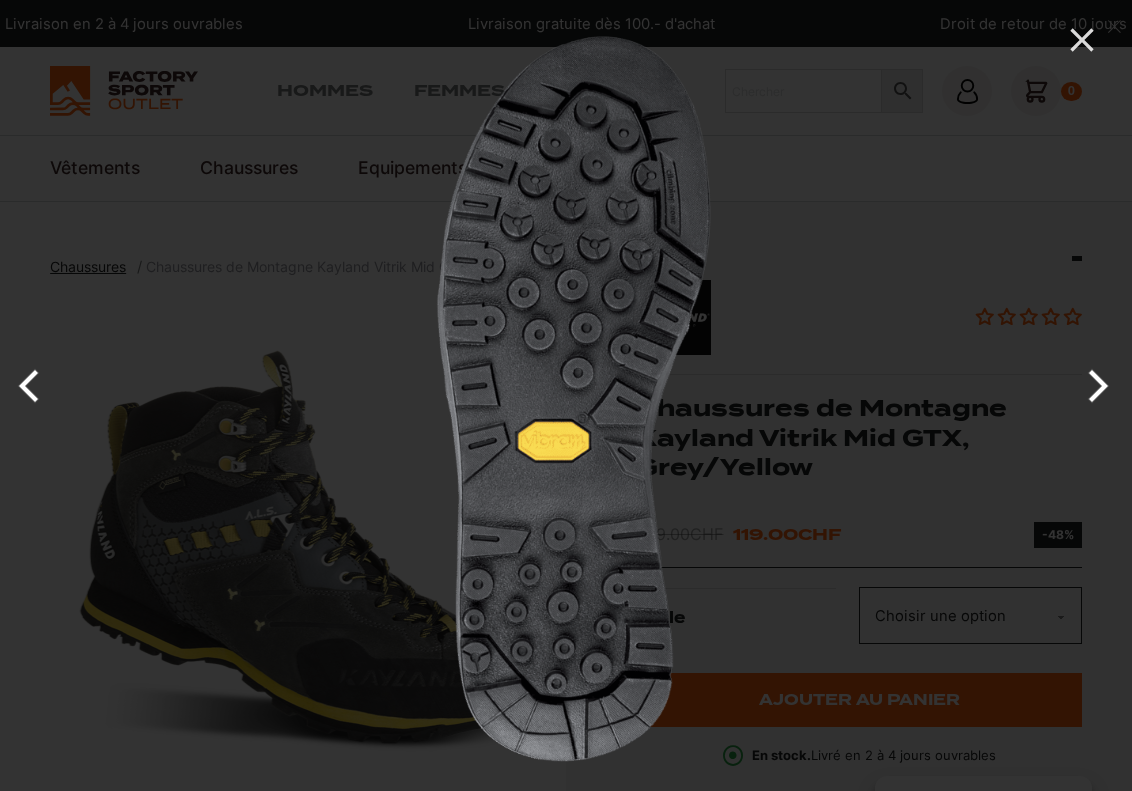 click at bounding box center [1094, 386] 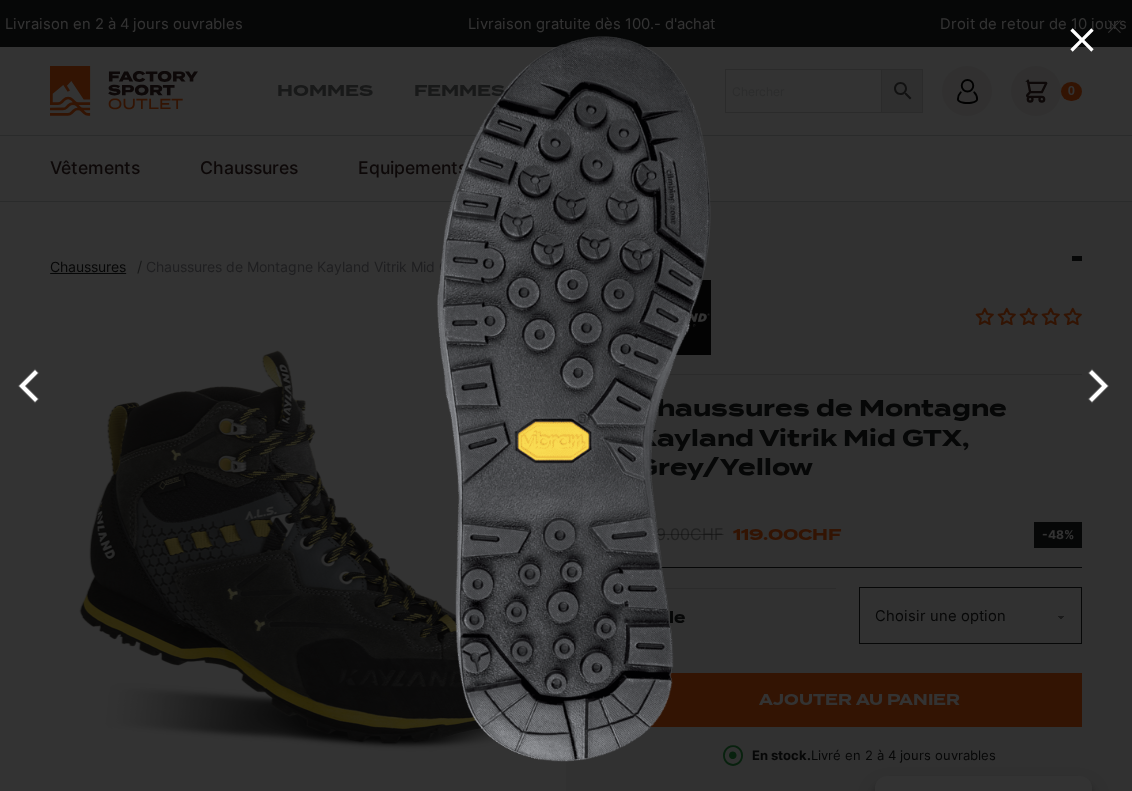 click 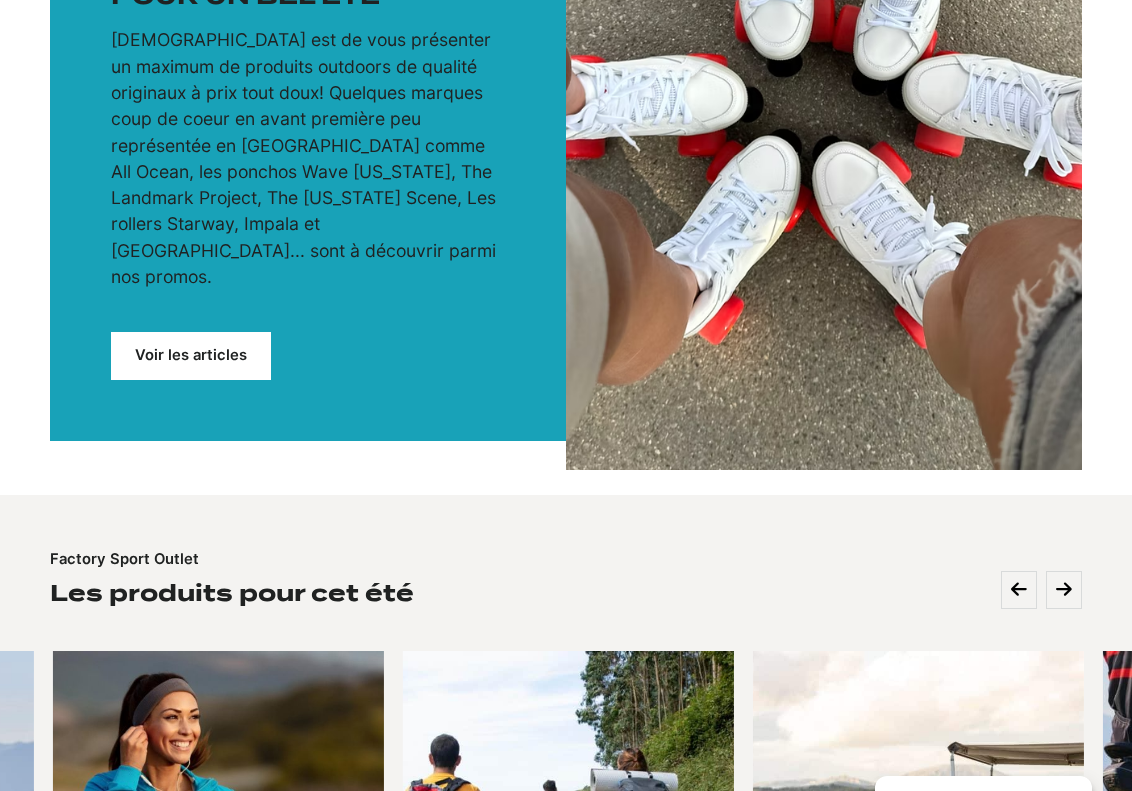 scroll, scrollTop: 800, scrollLeft: 0, axis: vertical 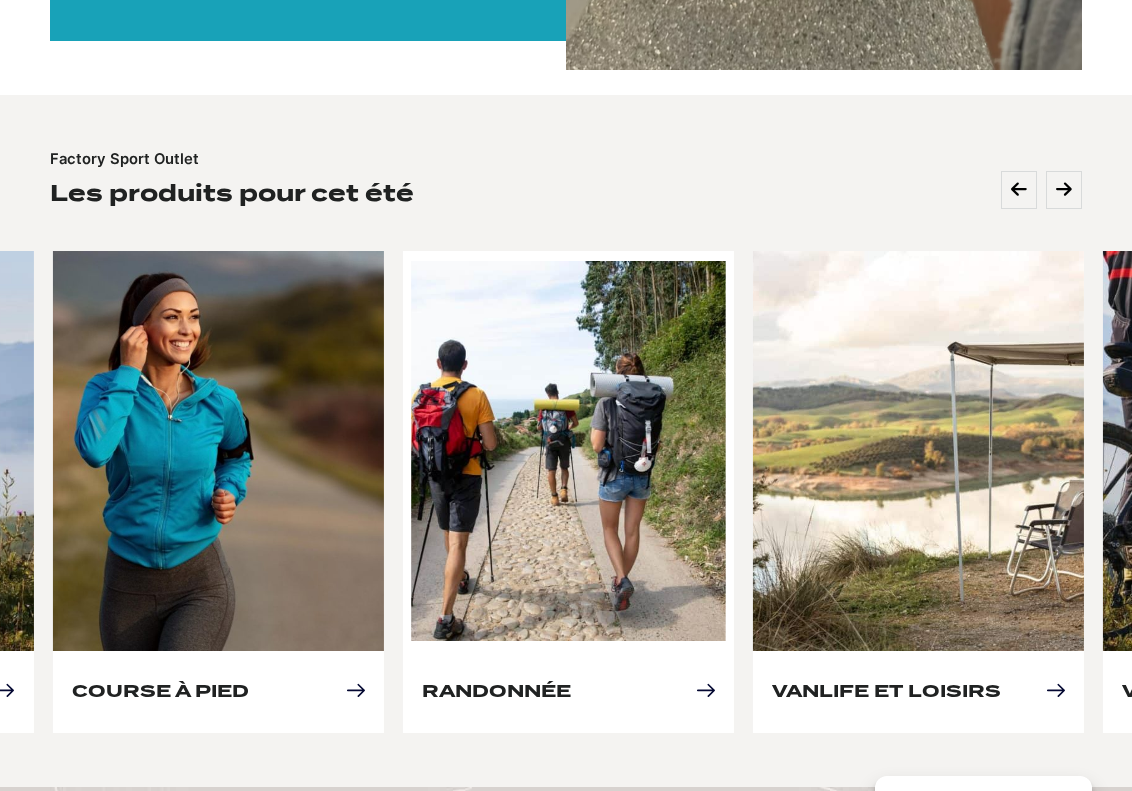 click on "Randonnée" at bounding box center (496, 690) 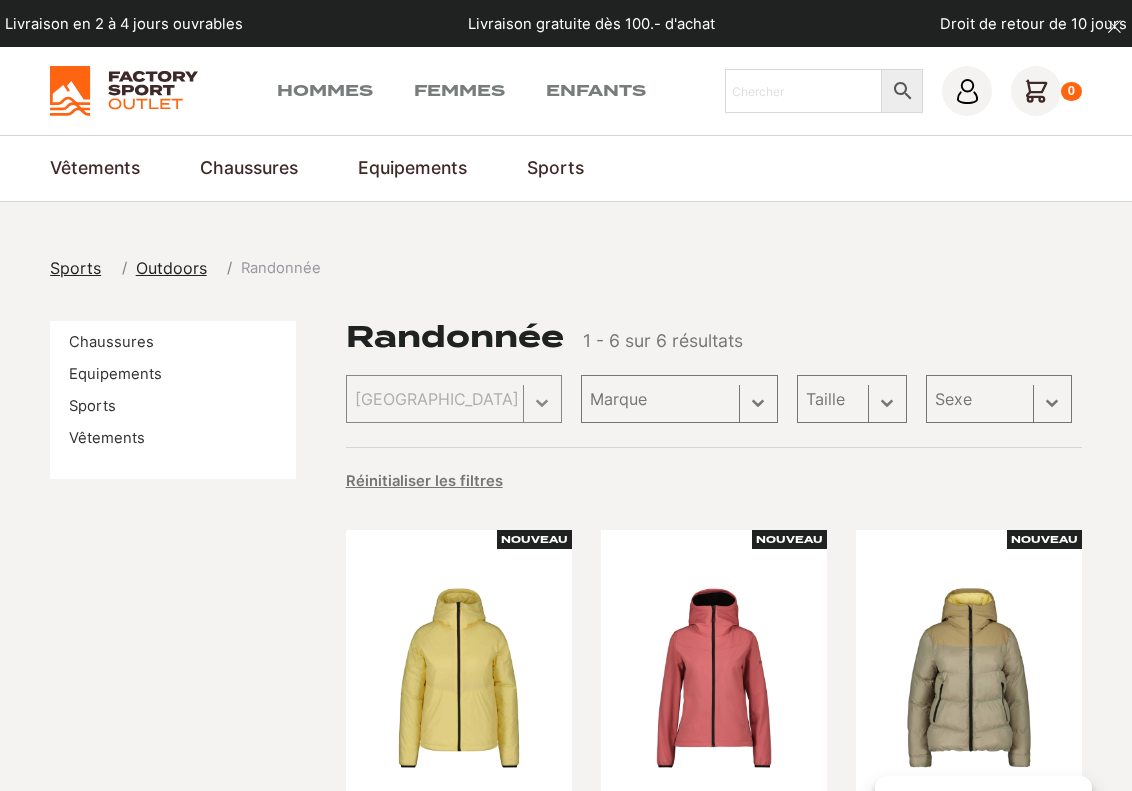 scroll, scrollTop: 0, scrollLeft: 0, axis: both 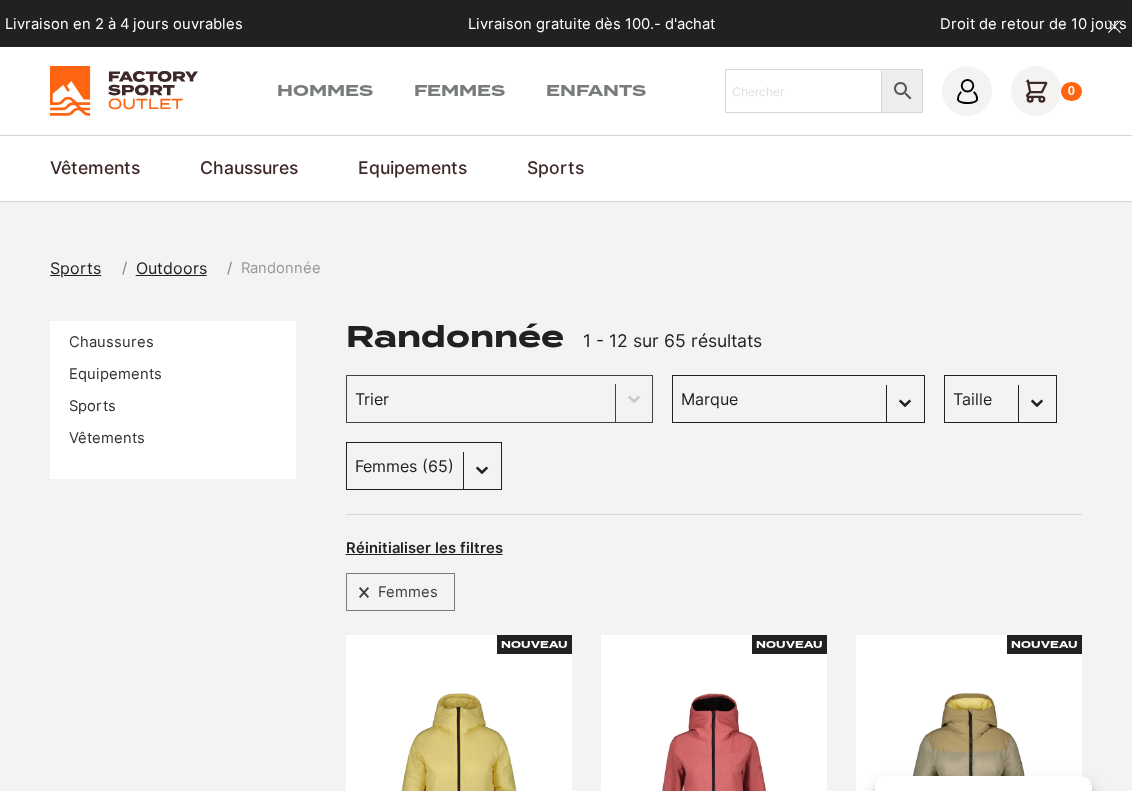 click on "Taille S (10) M (10) L (2) XL (3) 43 (1) 45.5 (0) 37.5 (2) 40.5 (0) 41 (0) 42 (0) 42.5 (0) 43.5 (0) 44 (0) 45 (0) 46 (0) 47 (0) 36 (1) 36.5 (1) 40 (1)" at bounding box center [1000, 399] 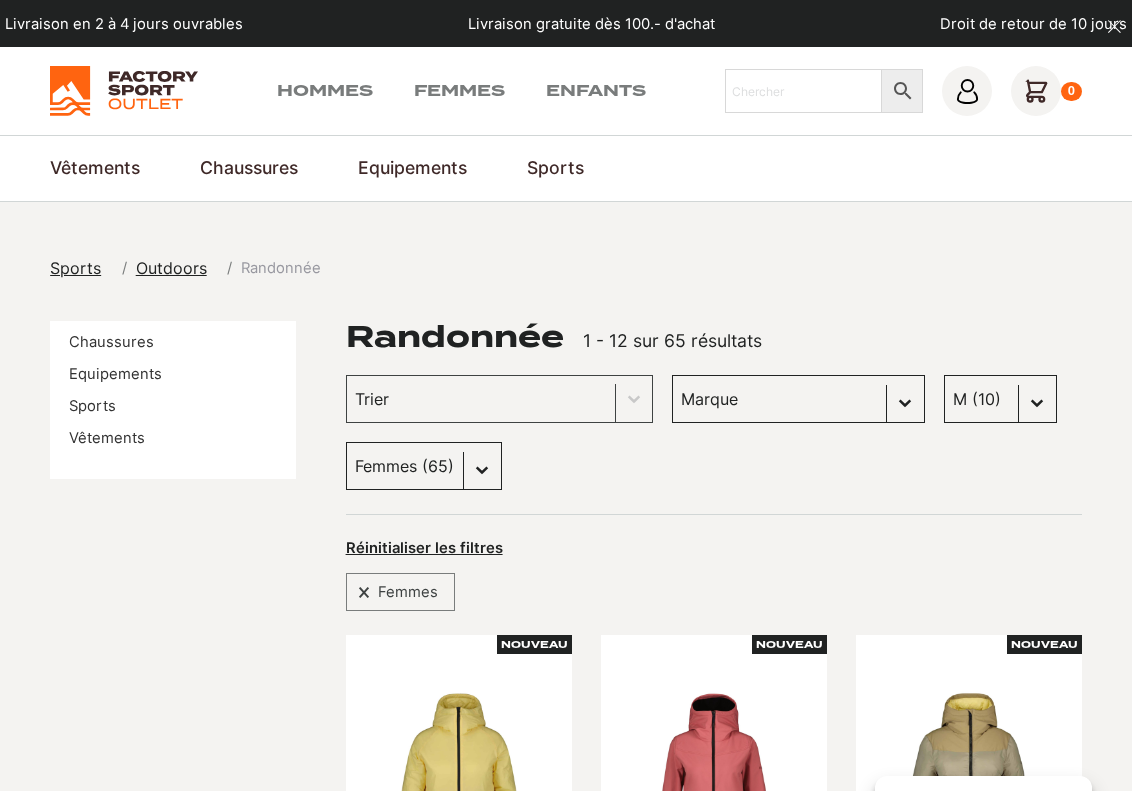click on "Taille S (10) M (10) L (2) XL (3) 43 (1) 45.5 (0) 37.5 (2) 40.5 (0) 41 (0) 42 (0) 42.5 (0) 43.5 (0) 44 (0) 45 (0) 46 (0) 47 (0) 36 (1) 36.5 (1) 40 (1)" at bounding box center (1000, 399) 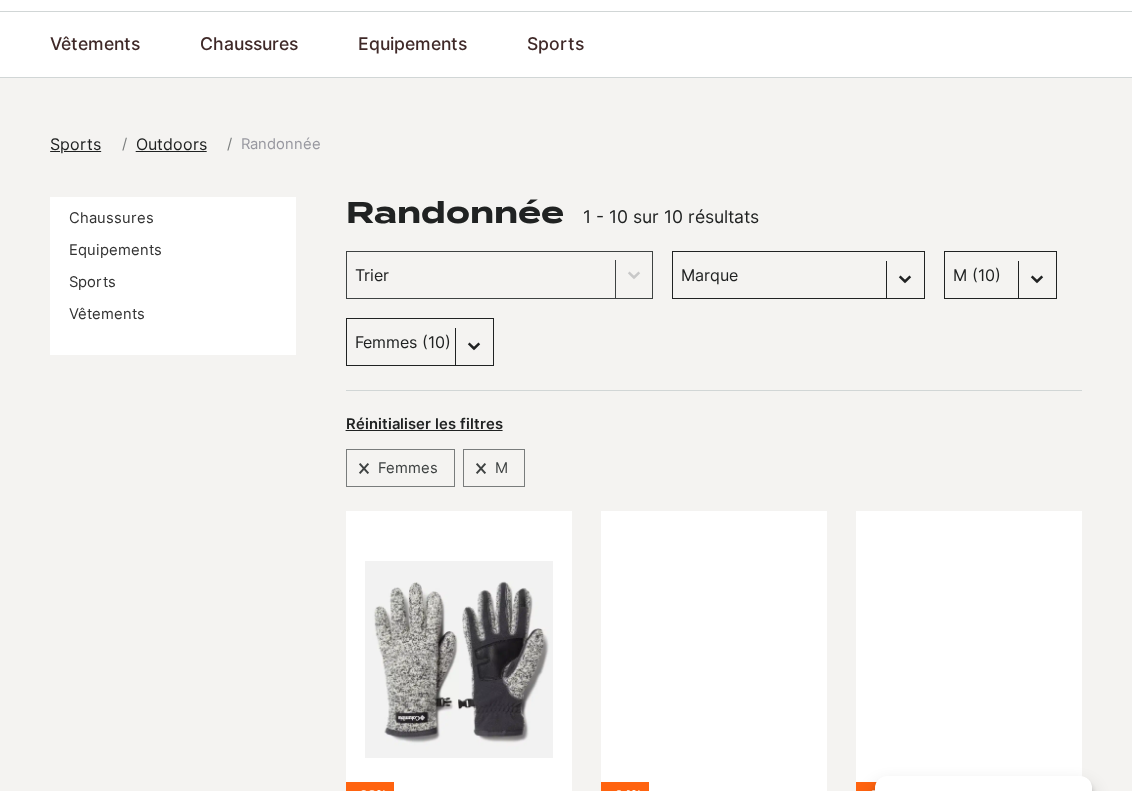 scroll, scrollTop: 0, scrollLeft: 0, axis: both 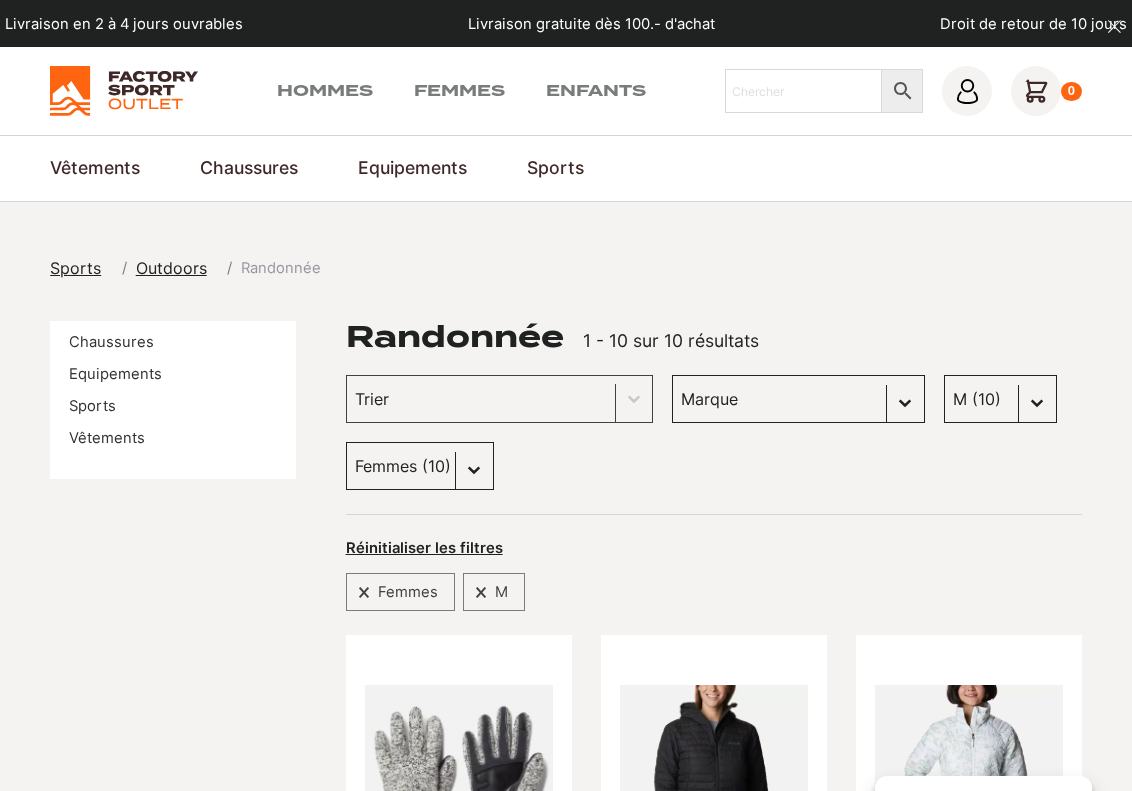 click at bounding box center (123, 91) 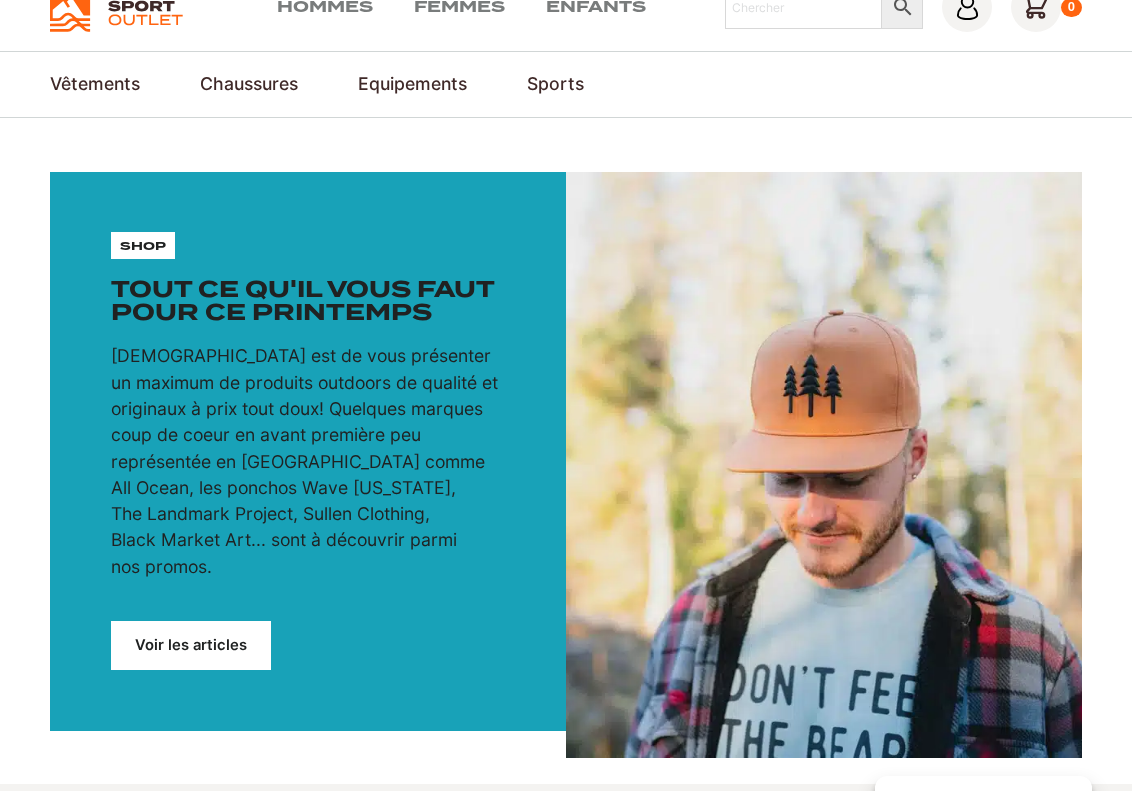 scroll, scrollTop: 200, scrollLeft: 0, axis: vertical 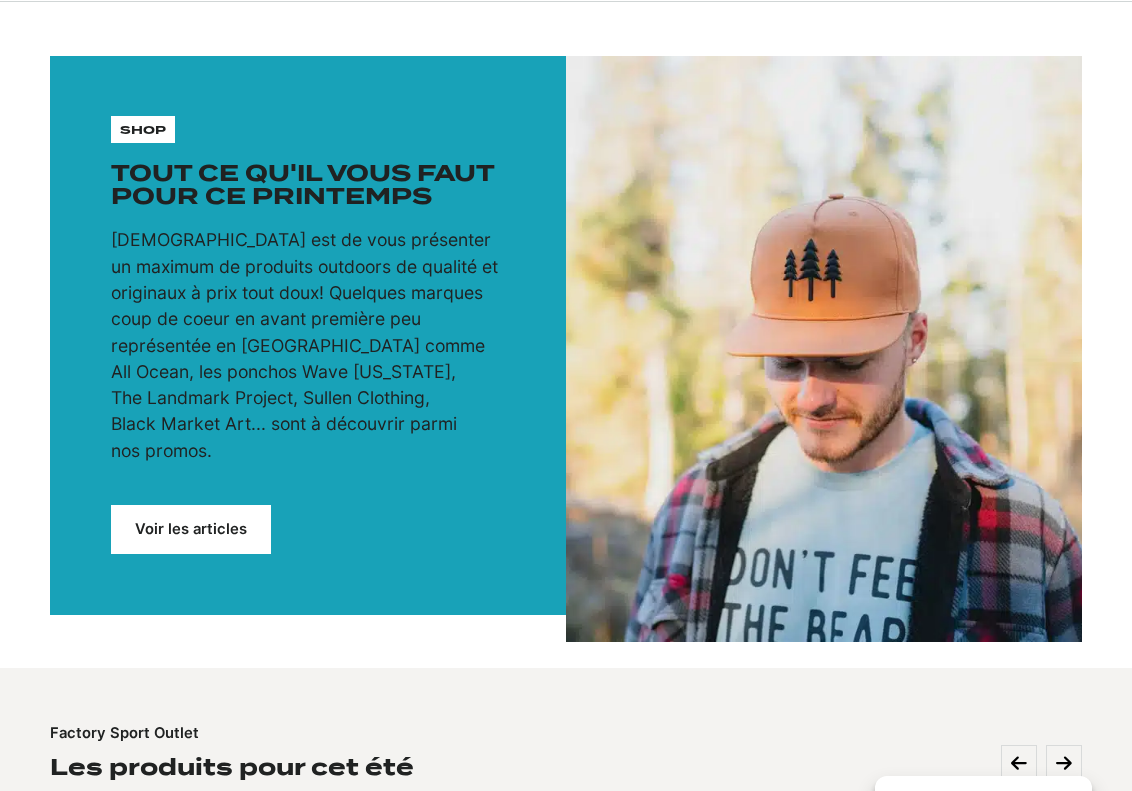 click on "Voir les articles" at bounding box center [191, 529] 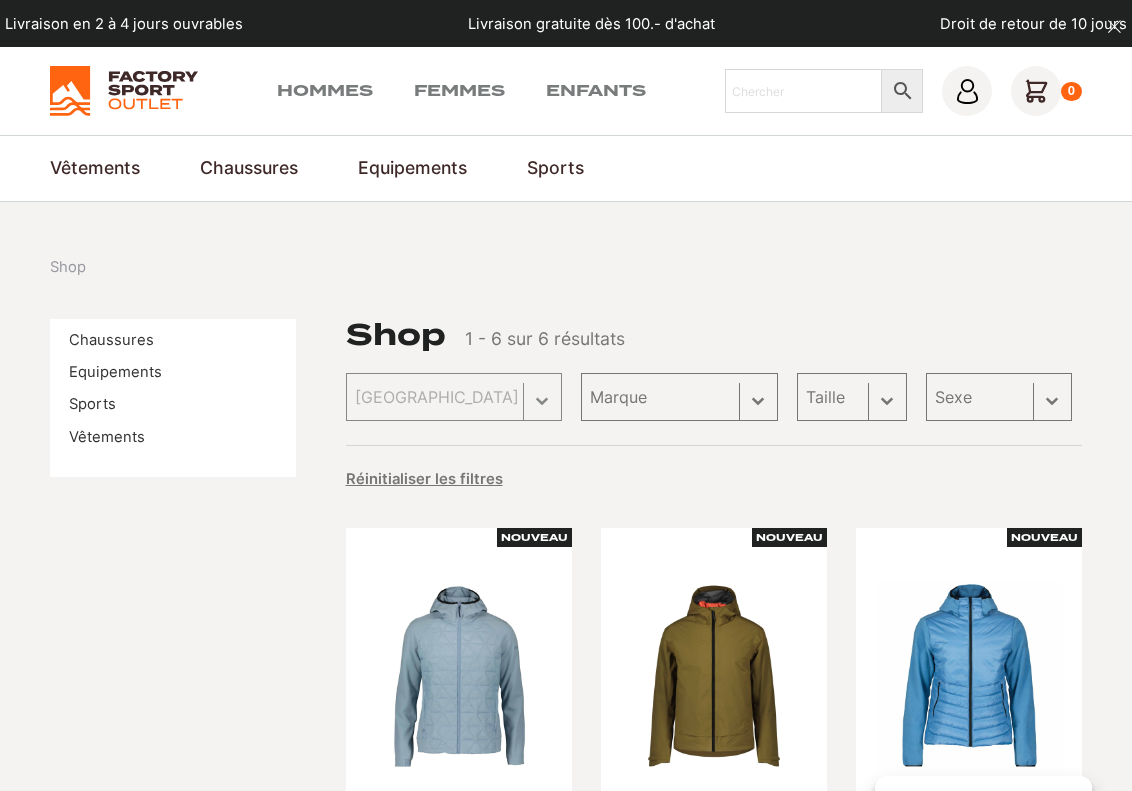 scroll, scrollTop: 0, scrollLeft: 0, axis: both 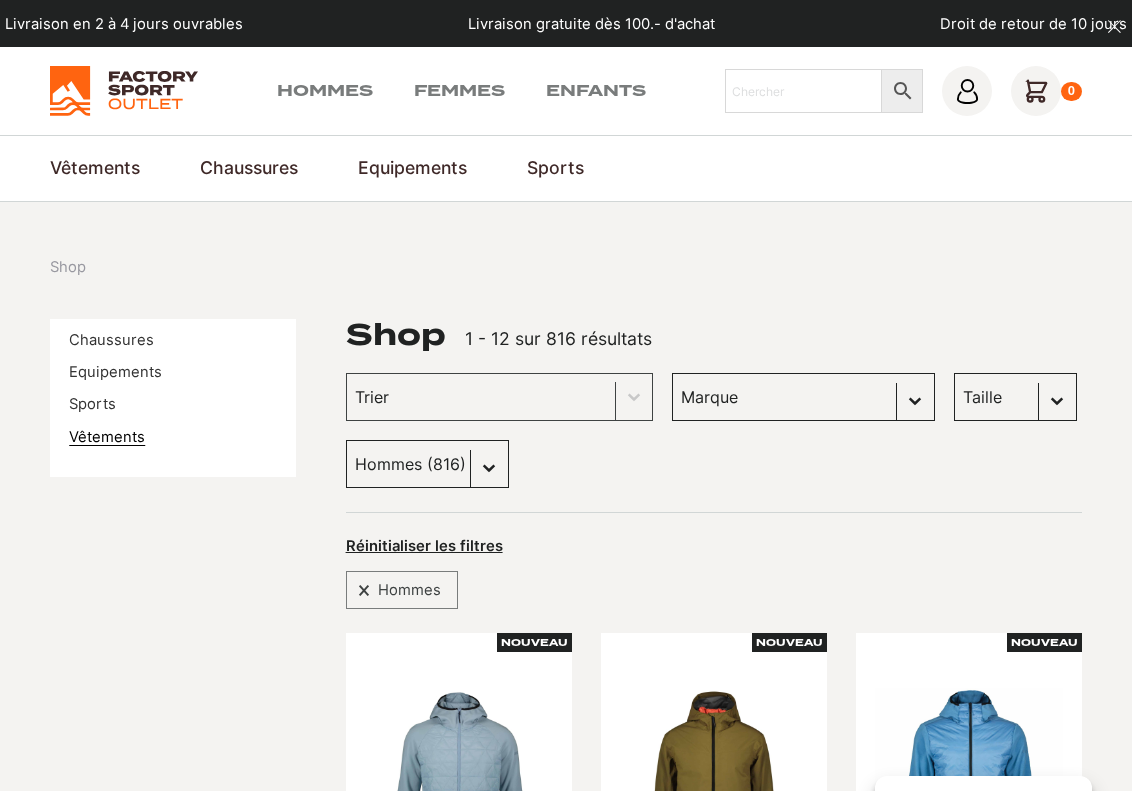 click on "Vêtements" at bounding box center [107, 437] 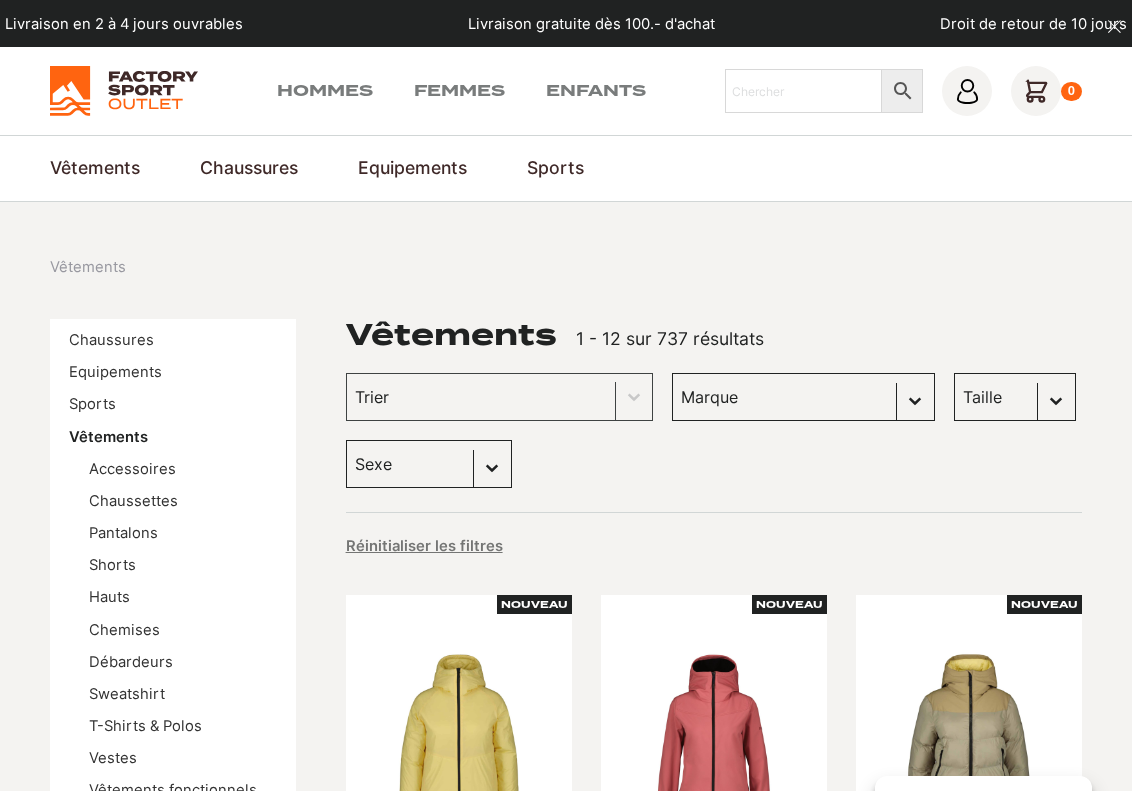 scroll, scrollTop: 200, scrollLeft: 0, axis: vertical 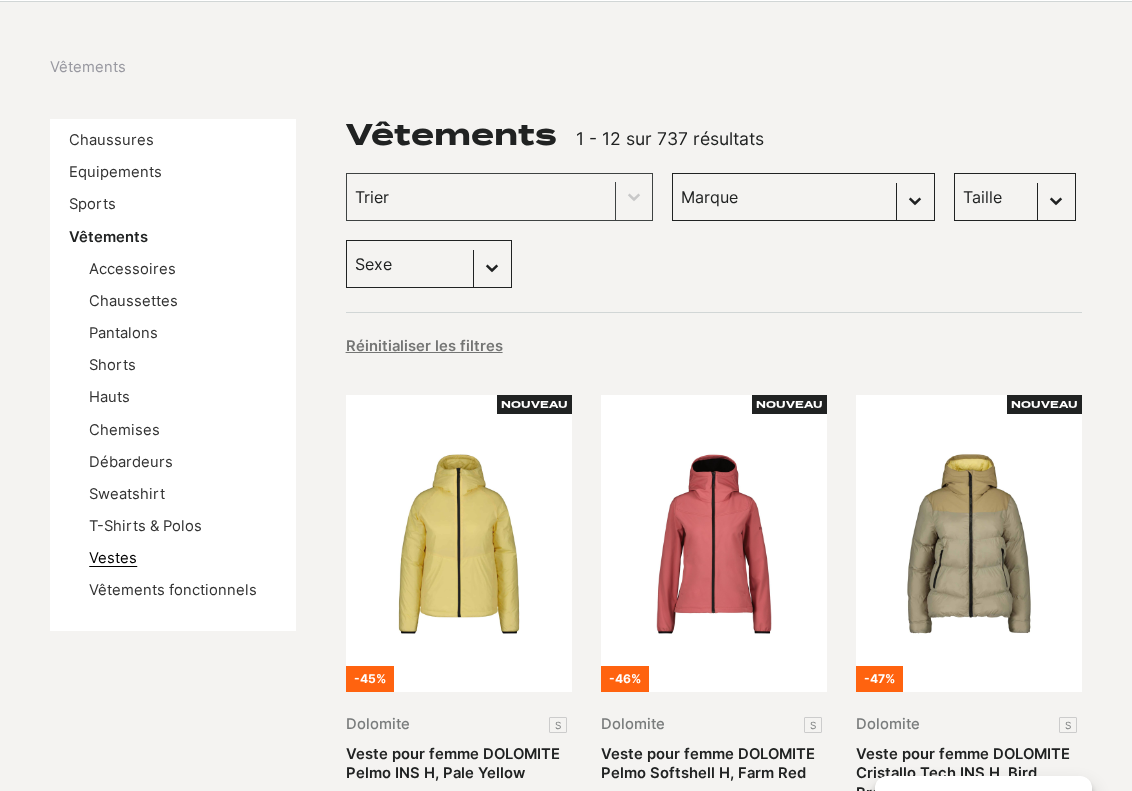 click on "Vestes" at bounding box center [113, 558] 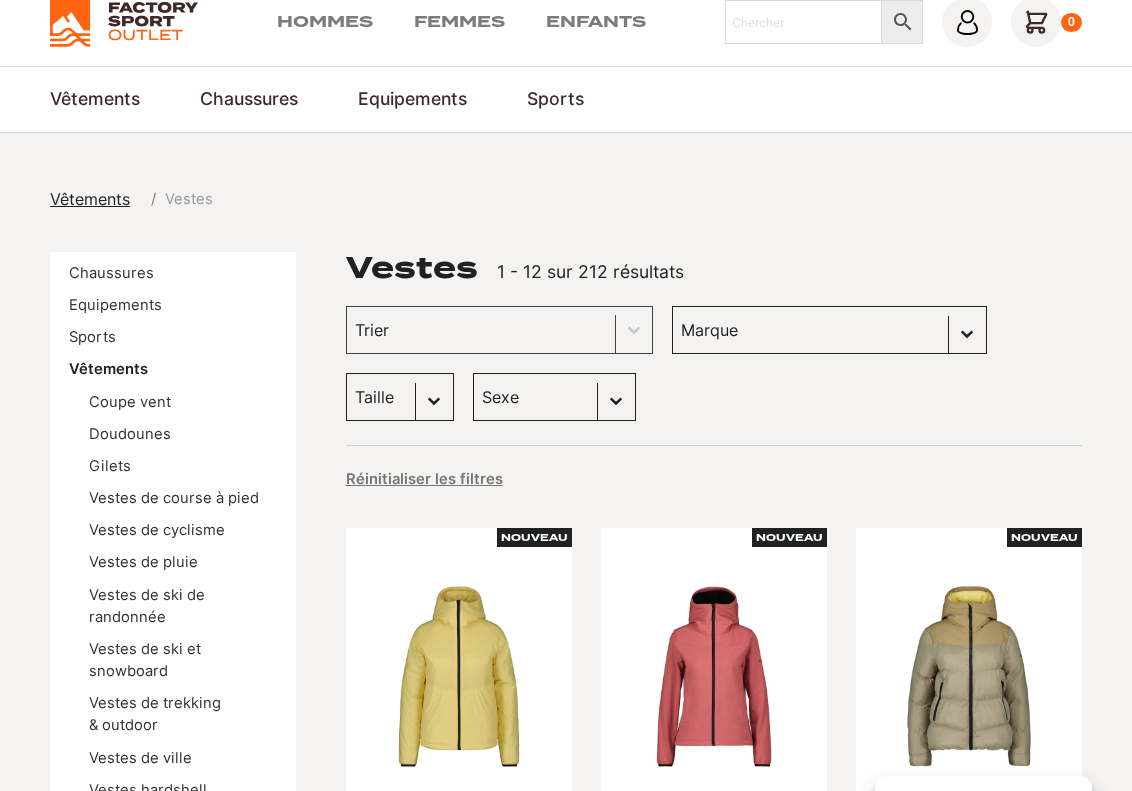 scroll, scrollTop: 100, scrollLeft: 0, axis: vertical 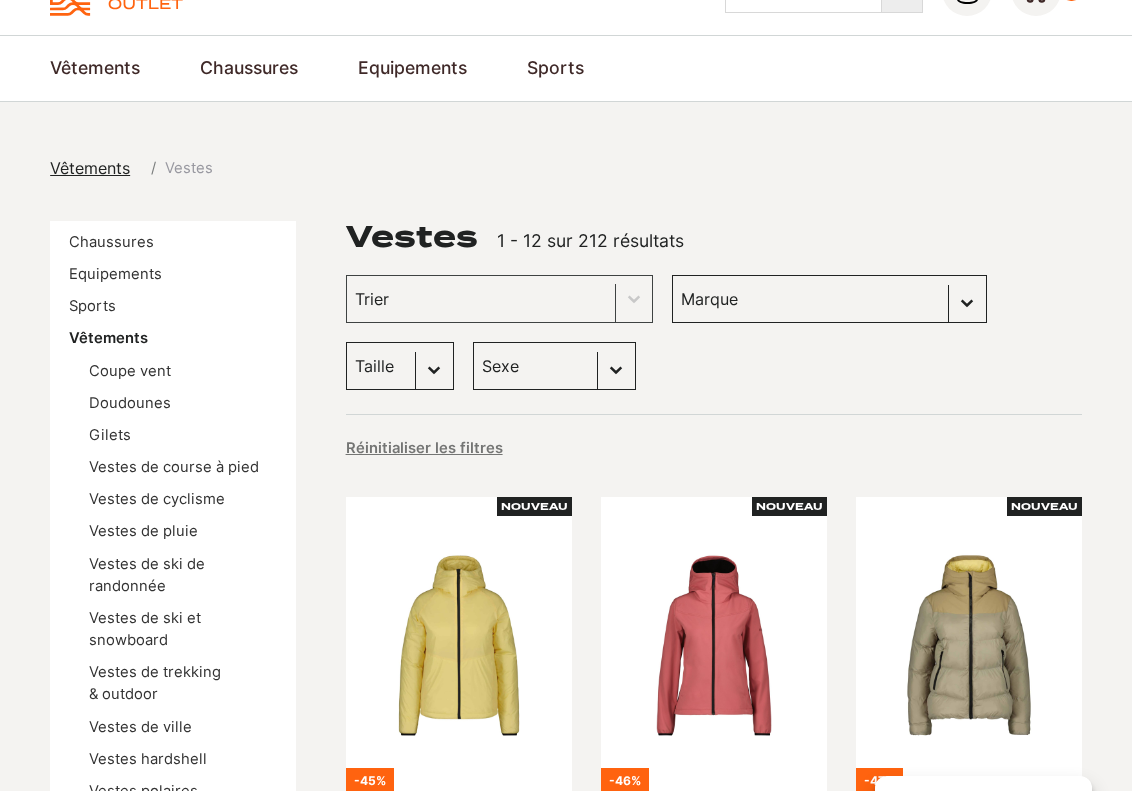 click on "Taille M (33) S (18) L (16) XL (7) XXL (5) XS (1)" at bounding box center (400, 366) 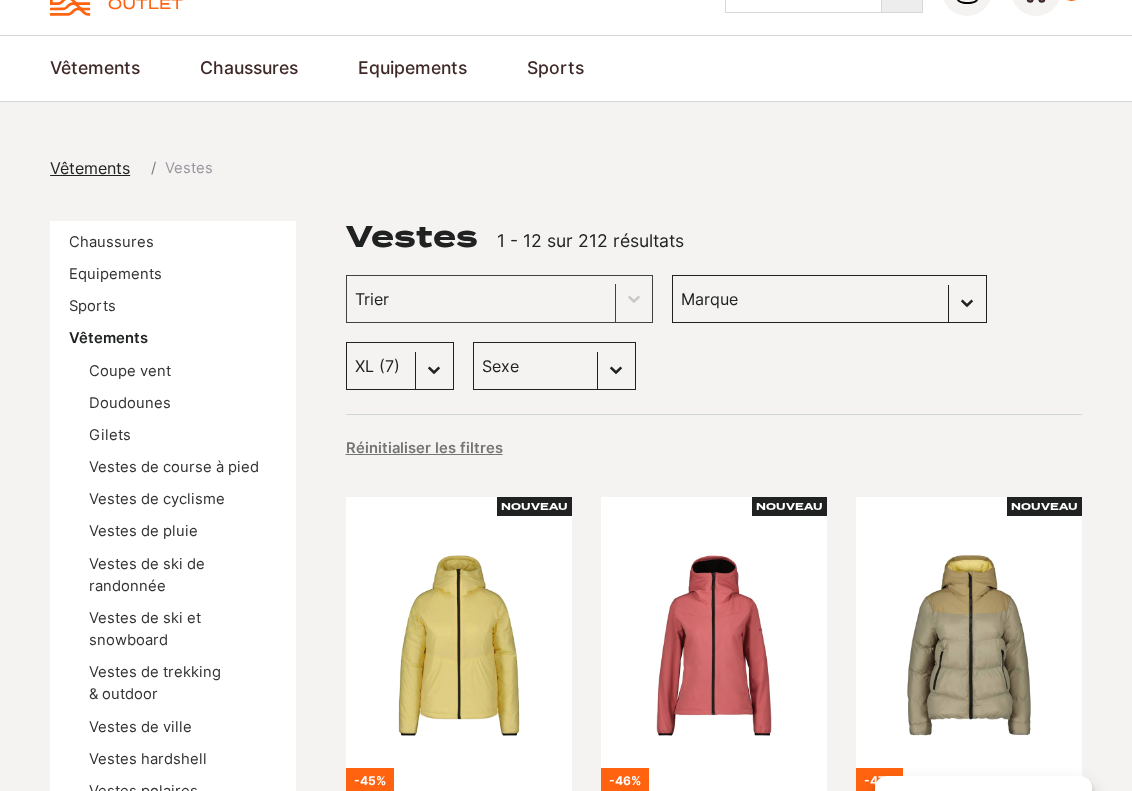 click on "Taille M (33) S (18) L (16) XL (7) XXL (5) XS (1)" at bounding box center (400, 366) 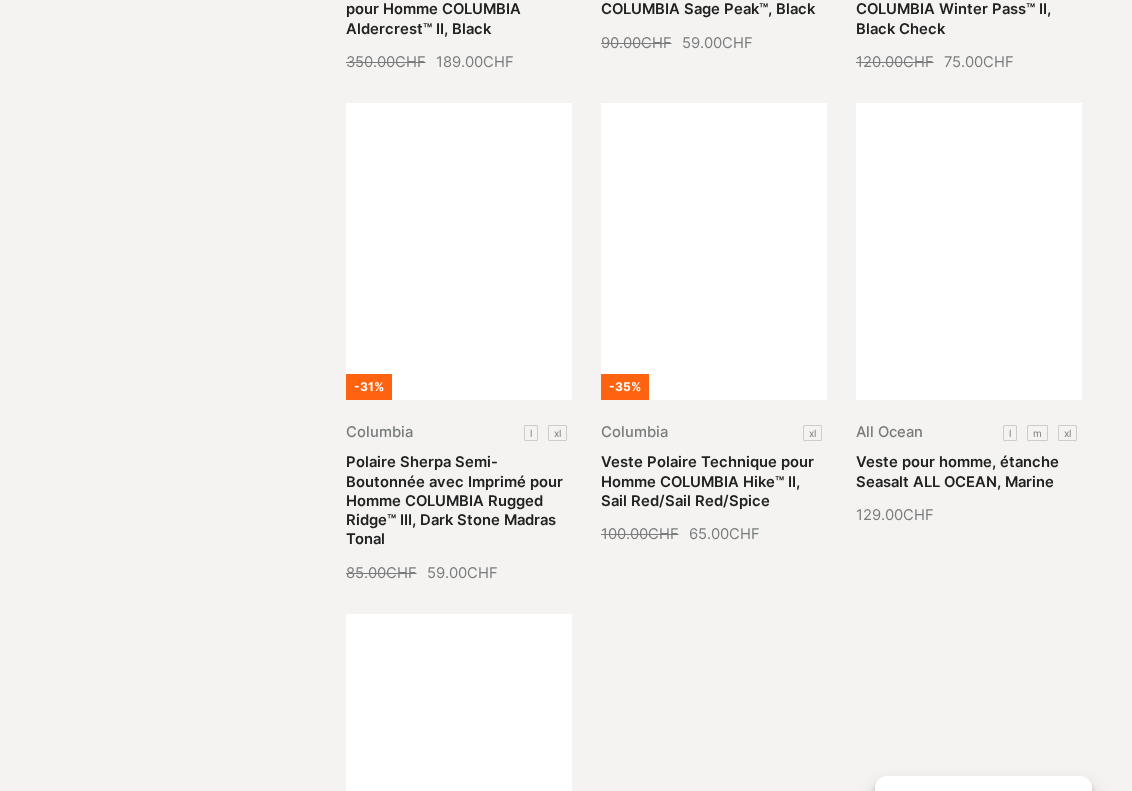 scroll, scrollTop: 800, scrollLeft: 0, axis: vertical 